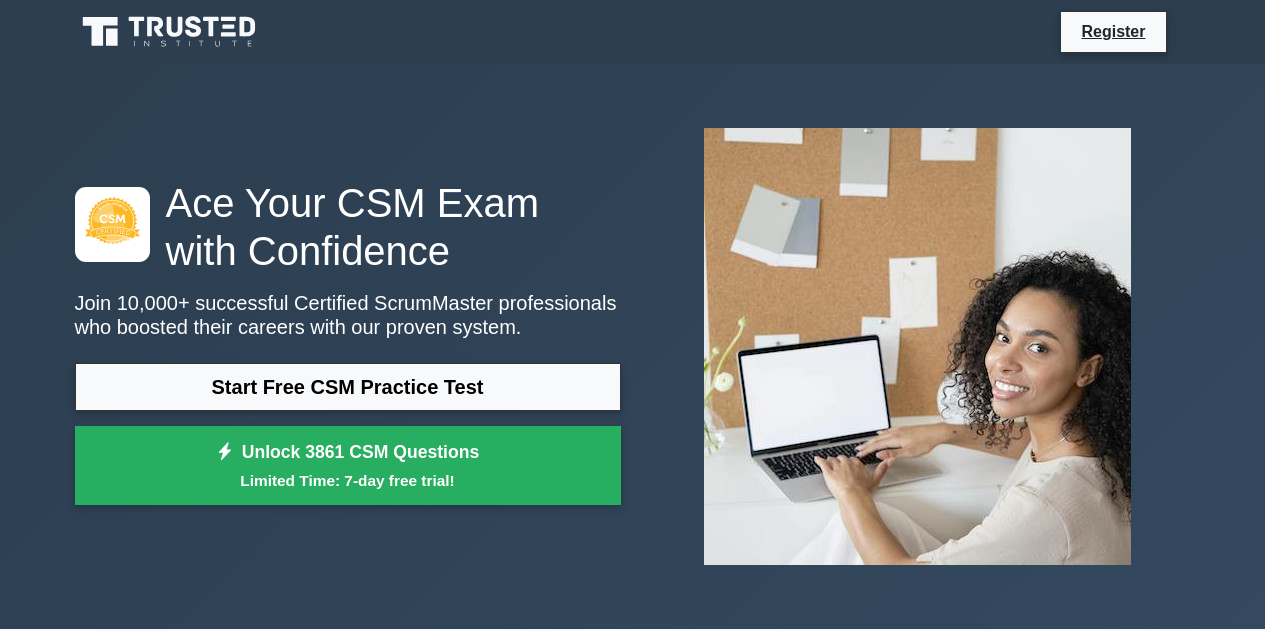 scroll, scrollTop: 0, scrollLeft: 0, axis: both 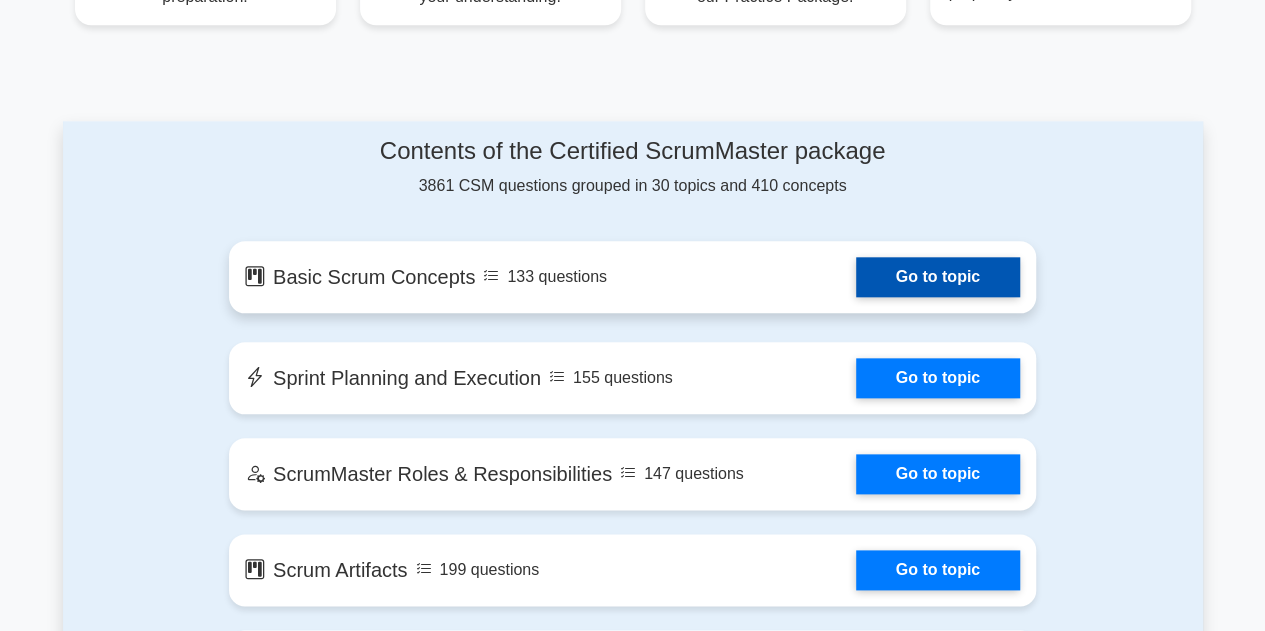 click on "Go to topic" at bounding box center [938, 277] 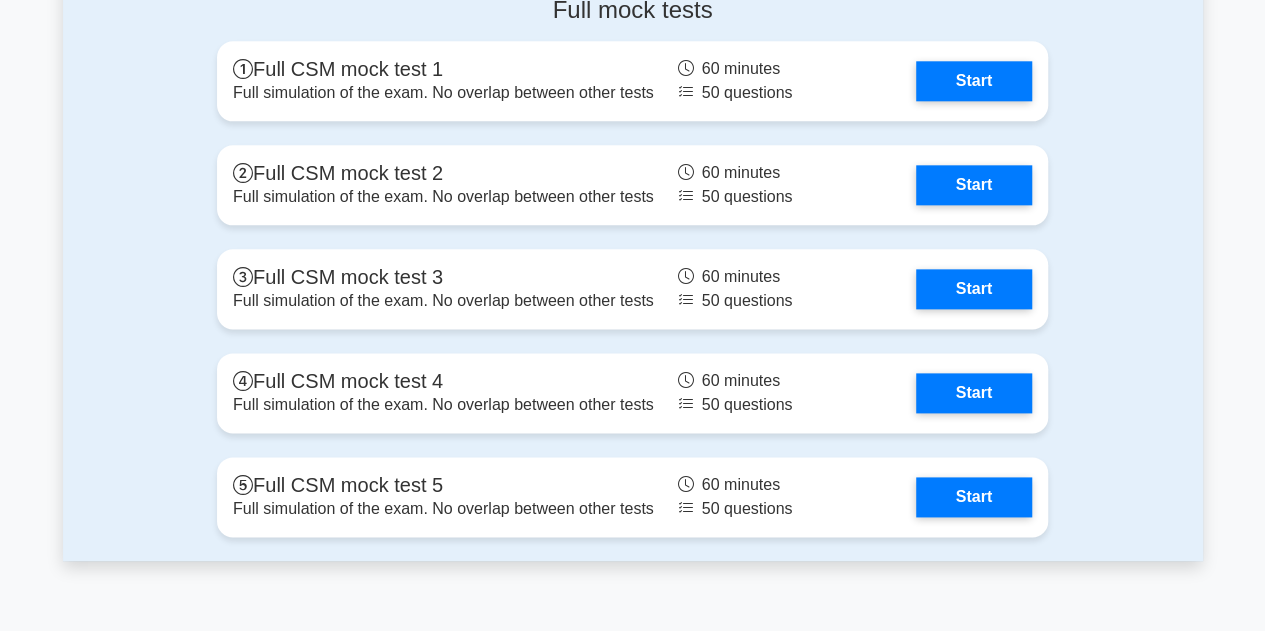 scroll, scrollTop: 4779, scrollLeft: 0, axis: vertical 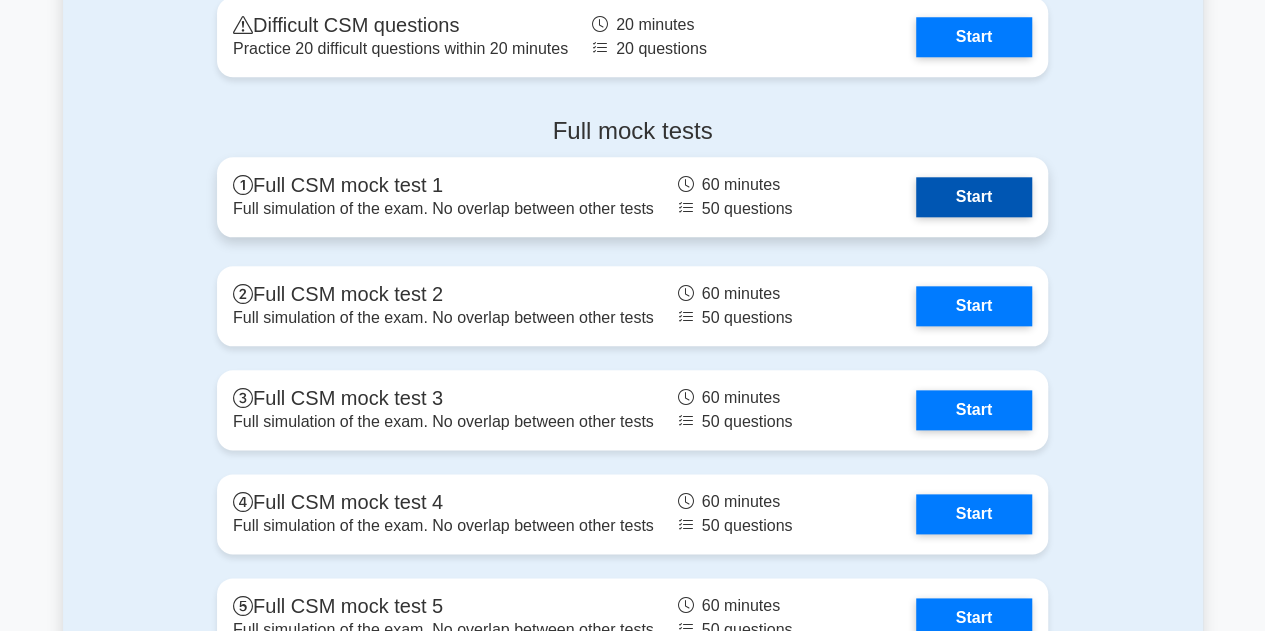 click on "Start" at bounding box center [974, 197] 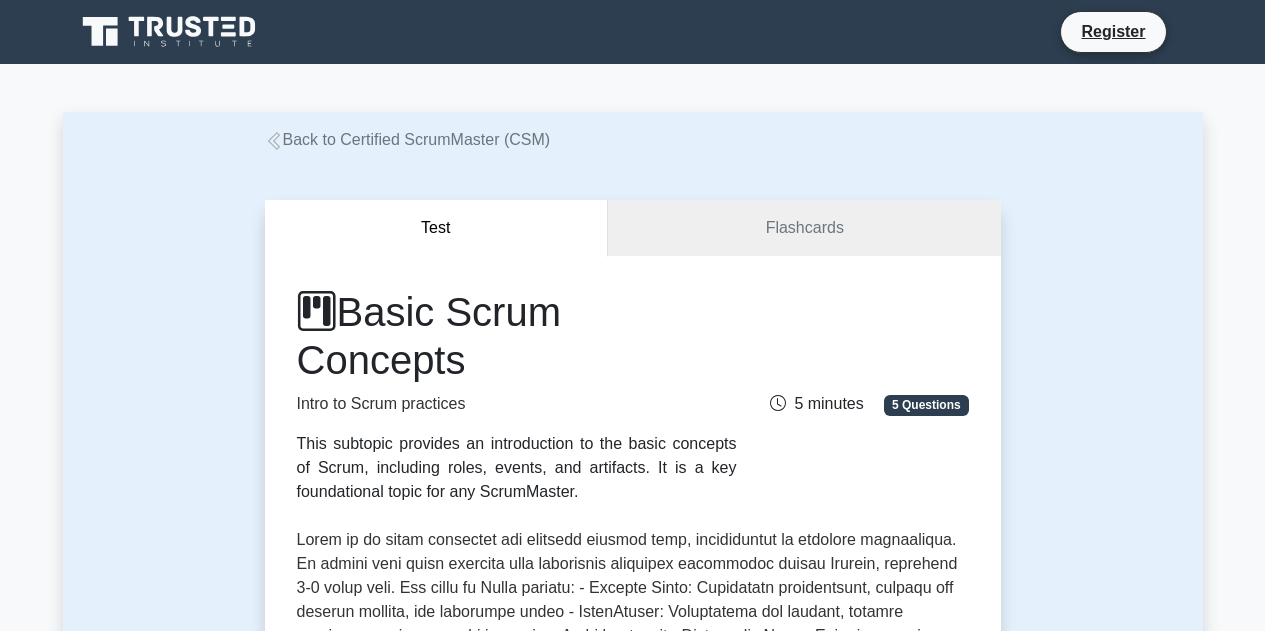scroll, scrollTop: 0, scrollLeft: 0, axis: both 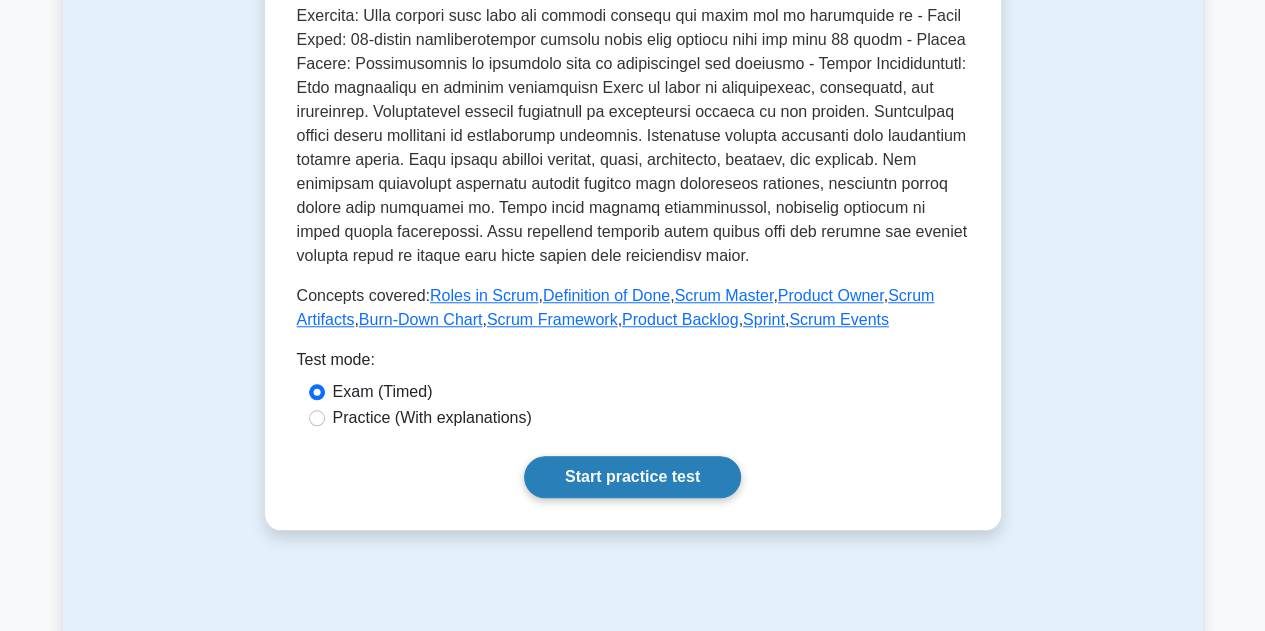 click on "Start practice test" at bounding box center [632, 477] 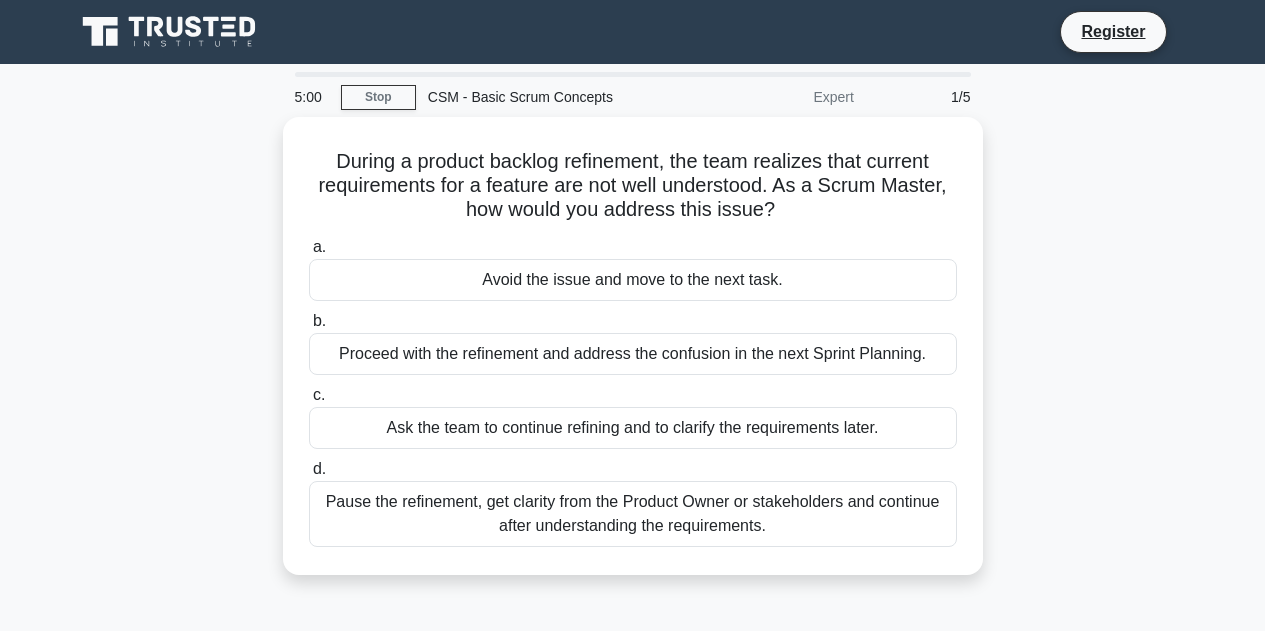 scroll, scrollTop: 0, scrollLeft: 0, axis: both 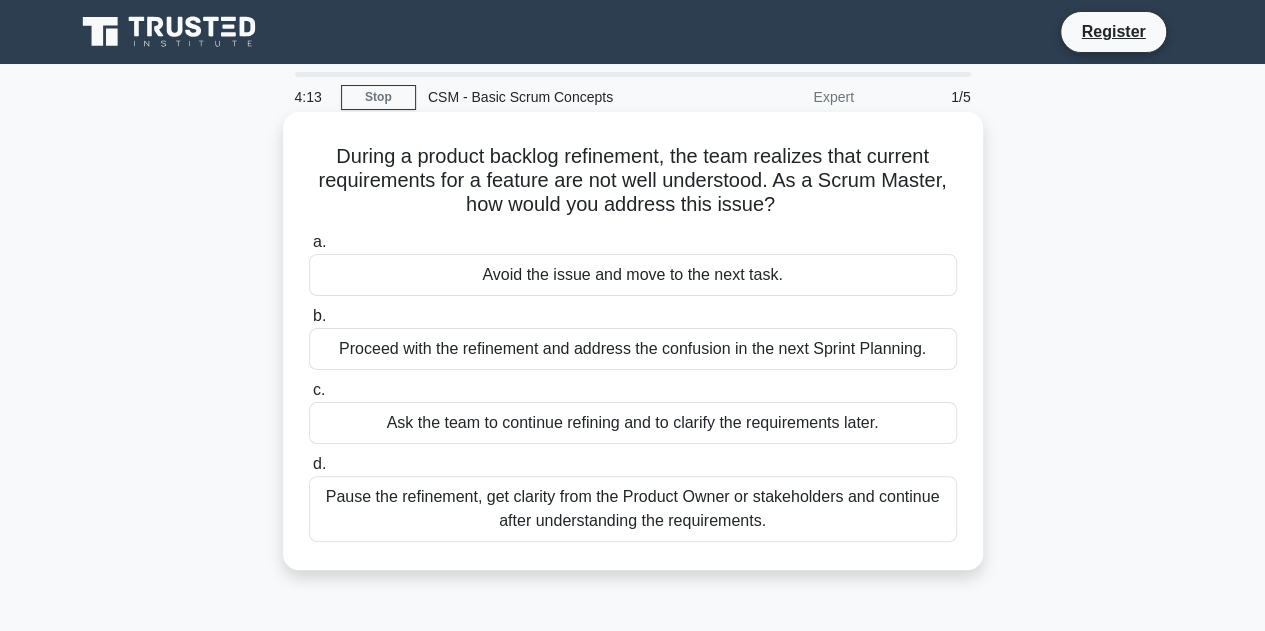 click on "Pause the refinement, get clarity from the Product Owner or stakeholders and continue after understanding the requirements." at bounding box center [633, 509] 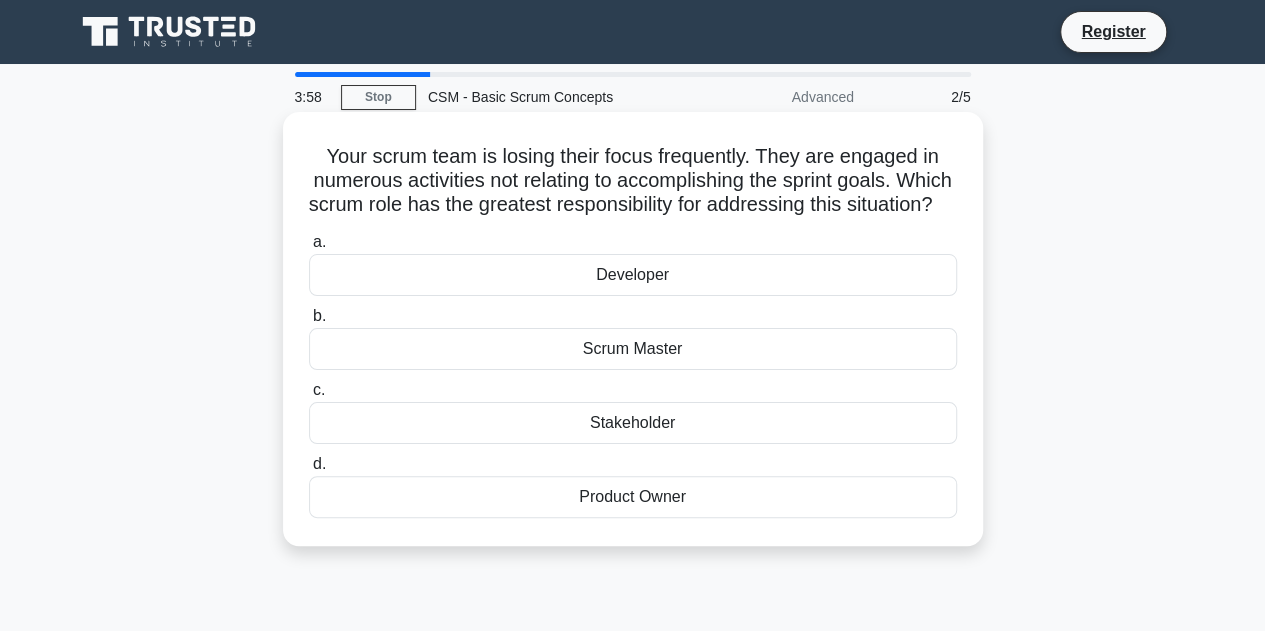 click on "Scrum Master" at bounding box center (633, 349) 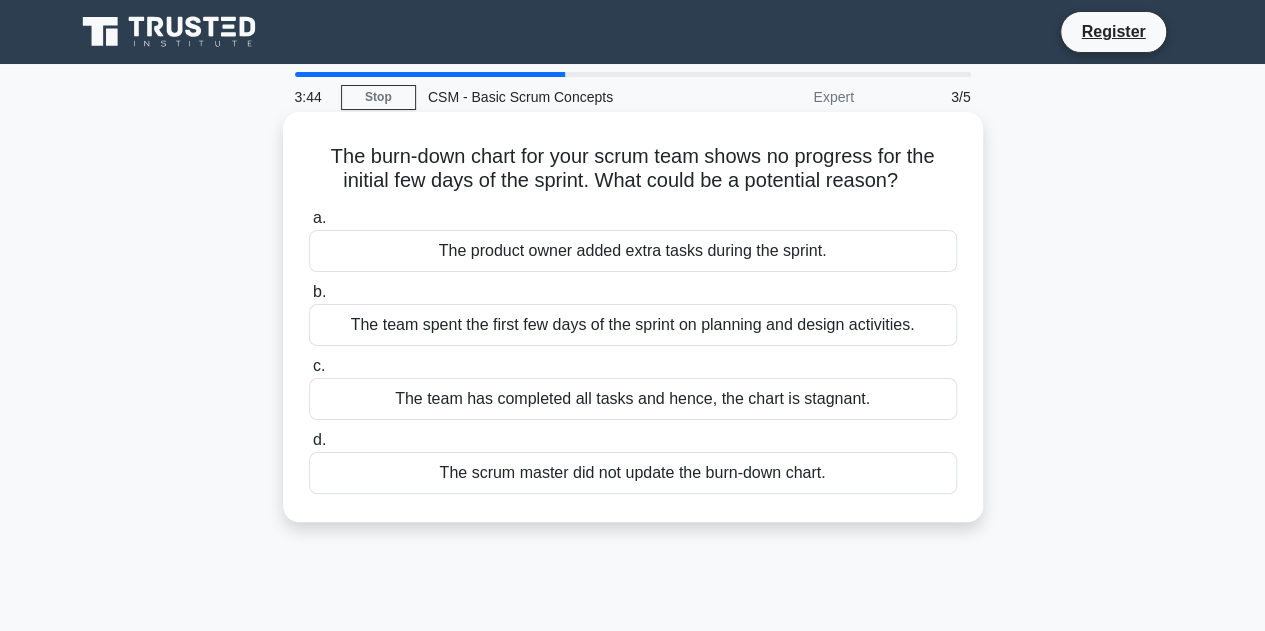 click on "The team spent the first few days of the sprint on planning and design activities." at bounding box center [633, 325] 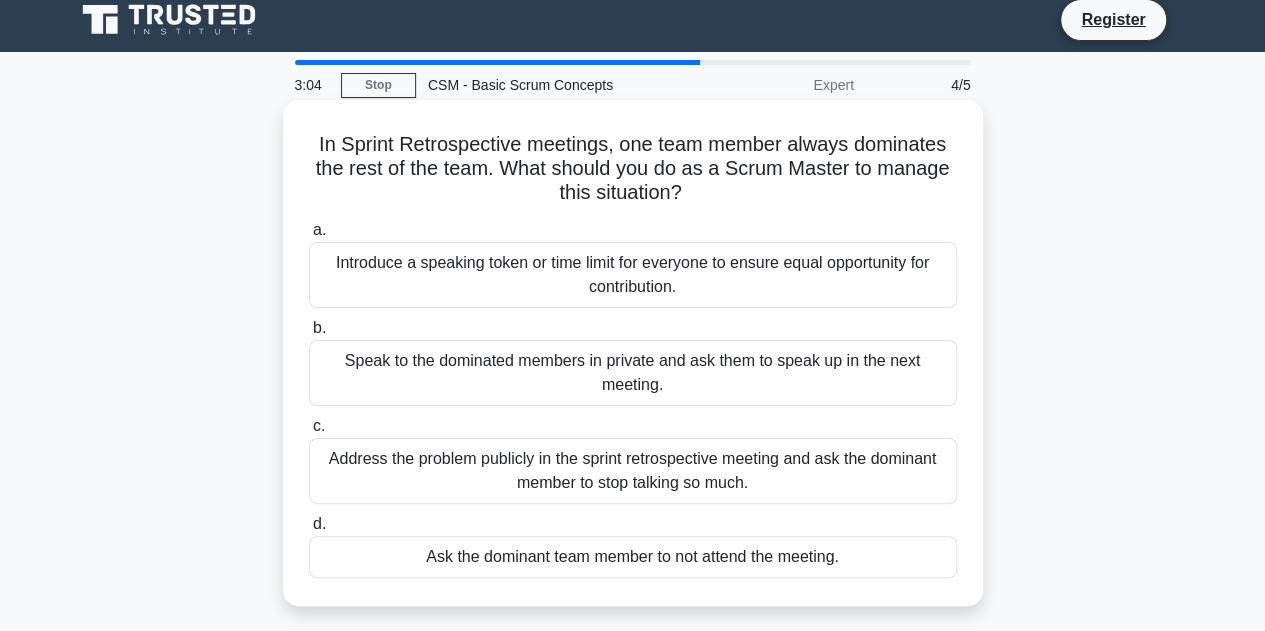 scroll, scrollTop: 10, scrollLeft: 0, axis: vertical 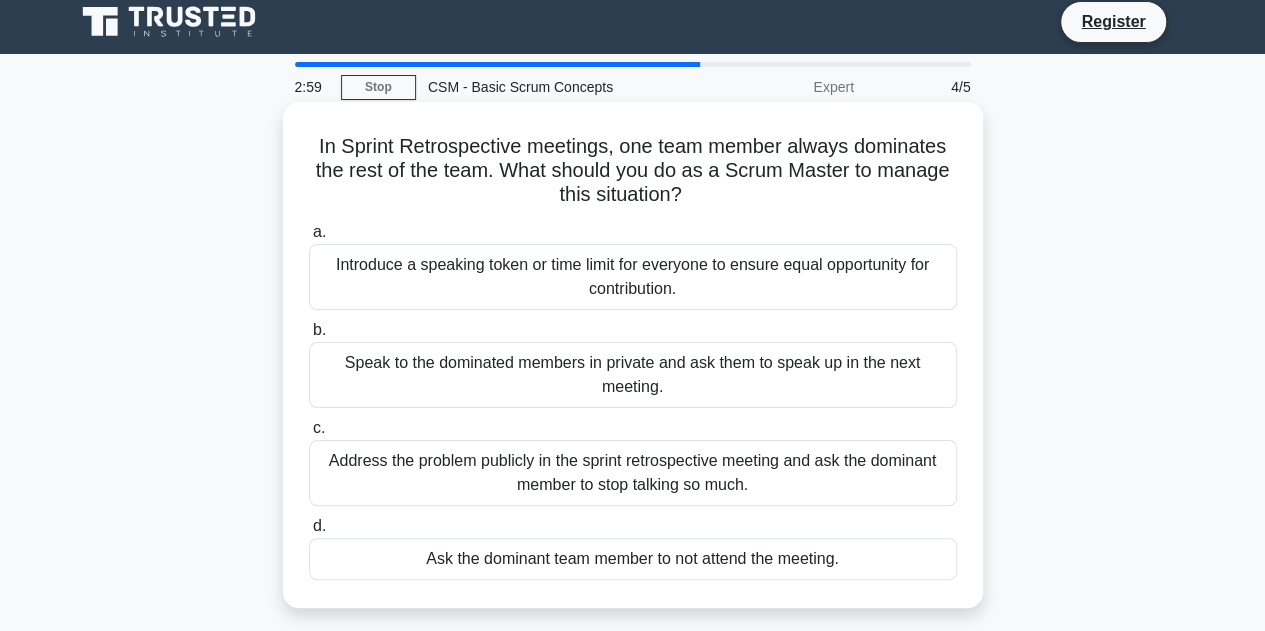 click on "Introduce a speaking token or time limit for everyone to ensure equal opportunity for contribution." at bounding box center (633, 277) 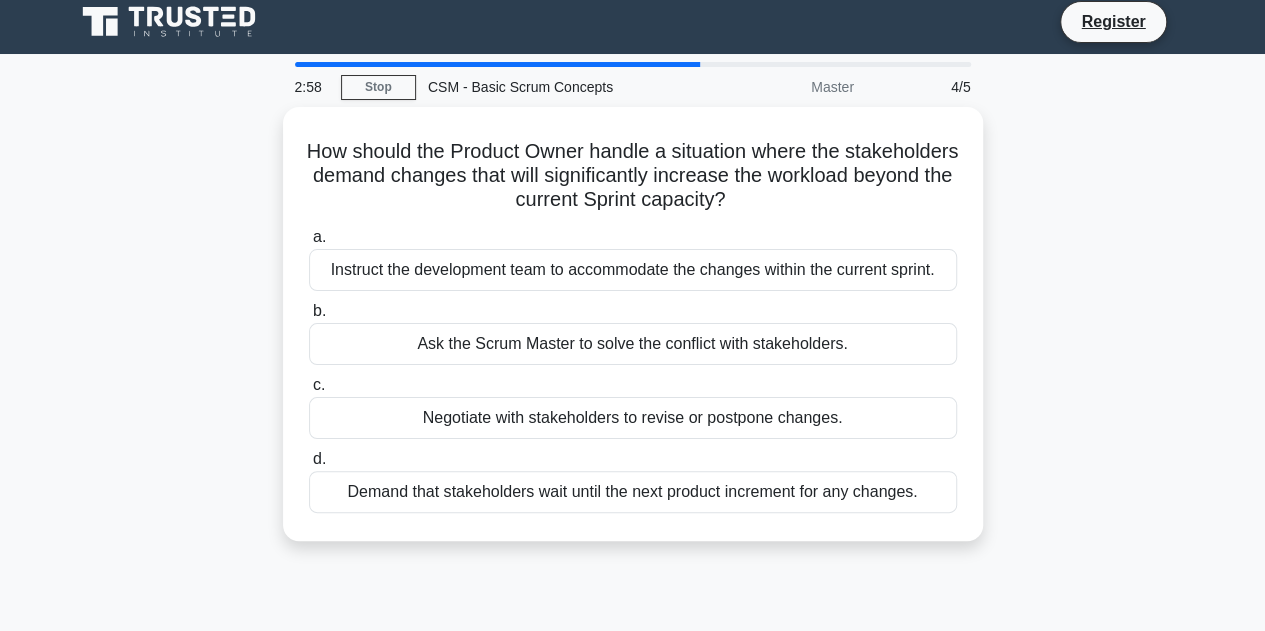 scroll, scrollTop: 0, scrollLeft: 0, axis: both 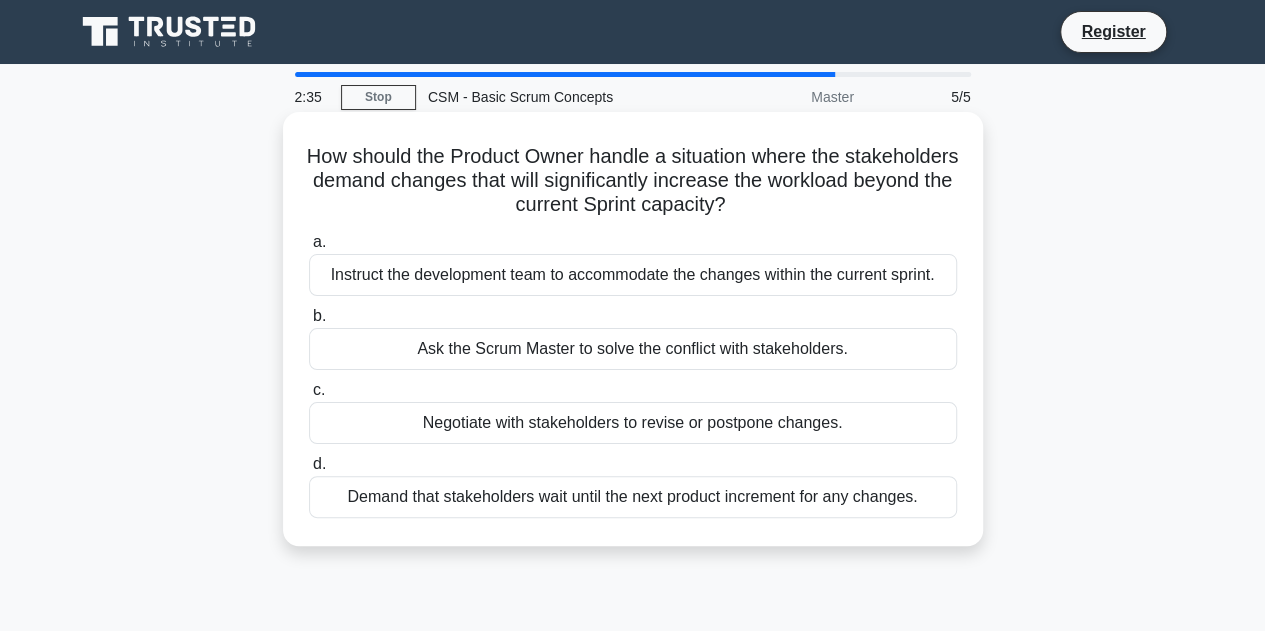 click on "Instruct the development team to accommodate the changes within the current sprint." at bounding box center [633, 275] 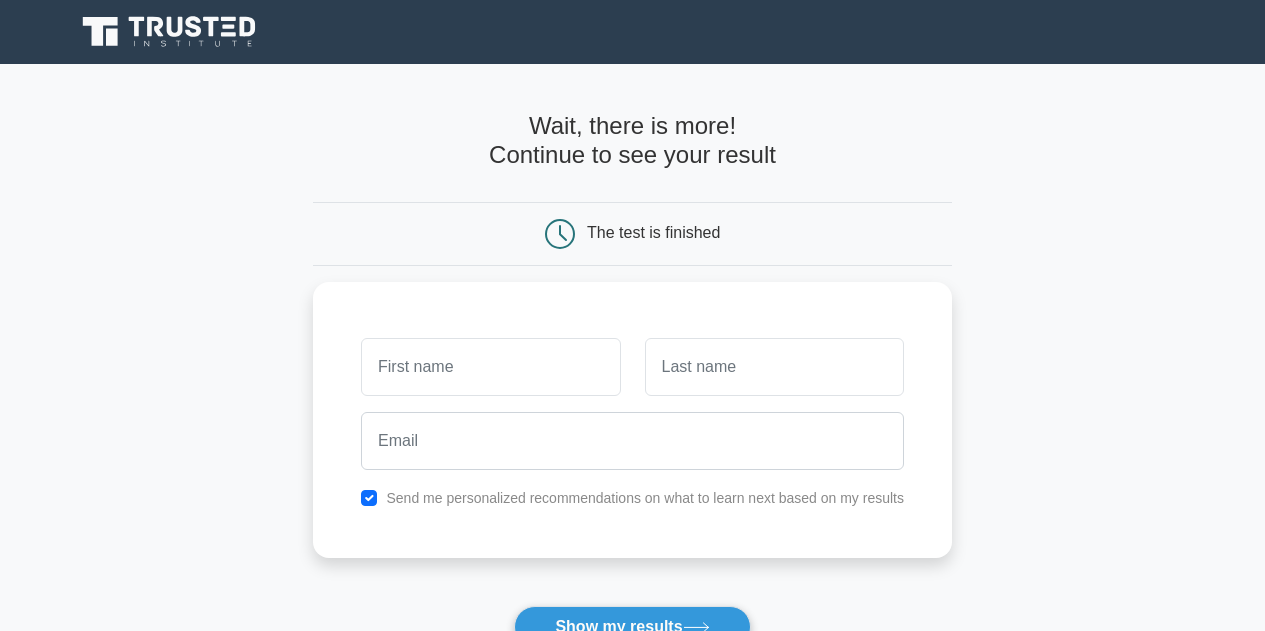 scroll, scrollTop: 0, scrollLeft: 0, axis: both 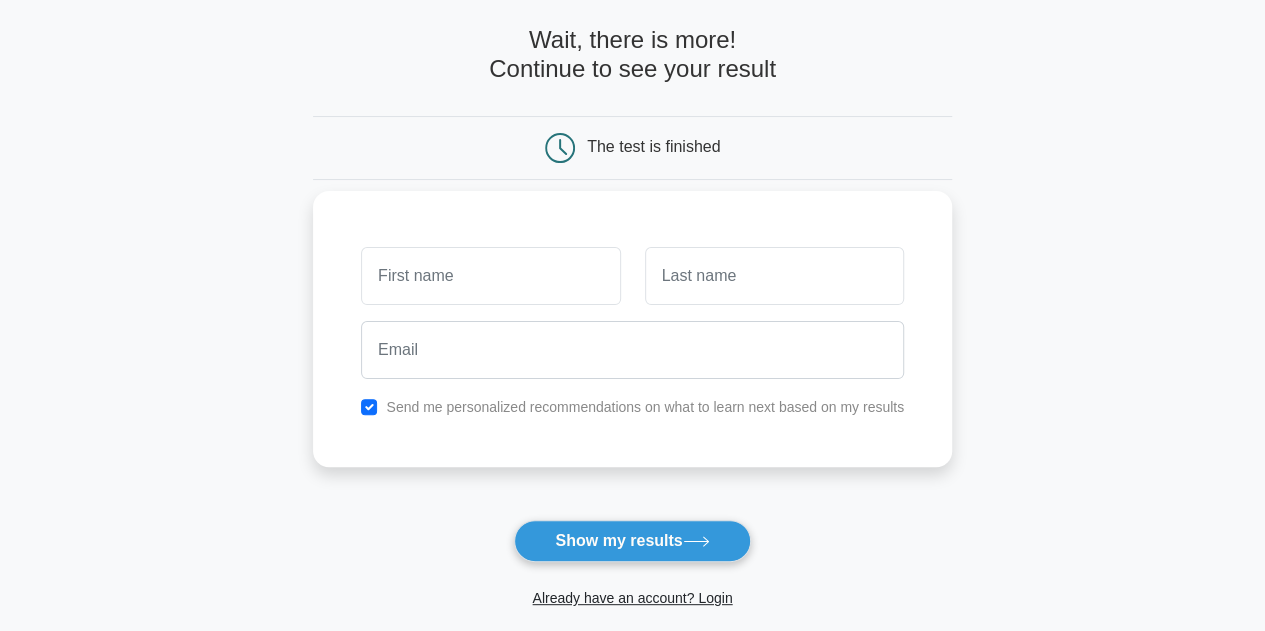 click at bounding box center (490, 276) 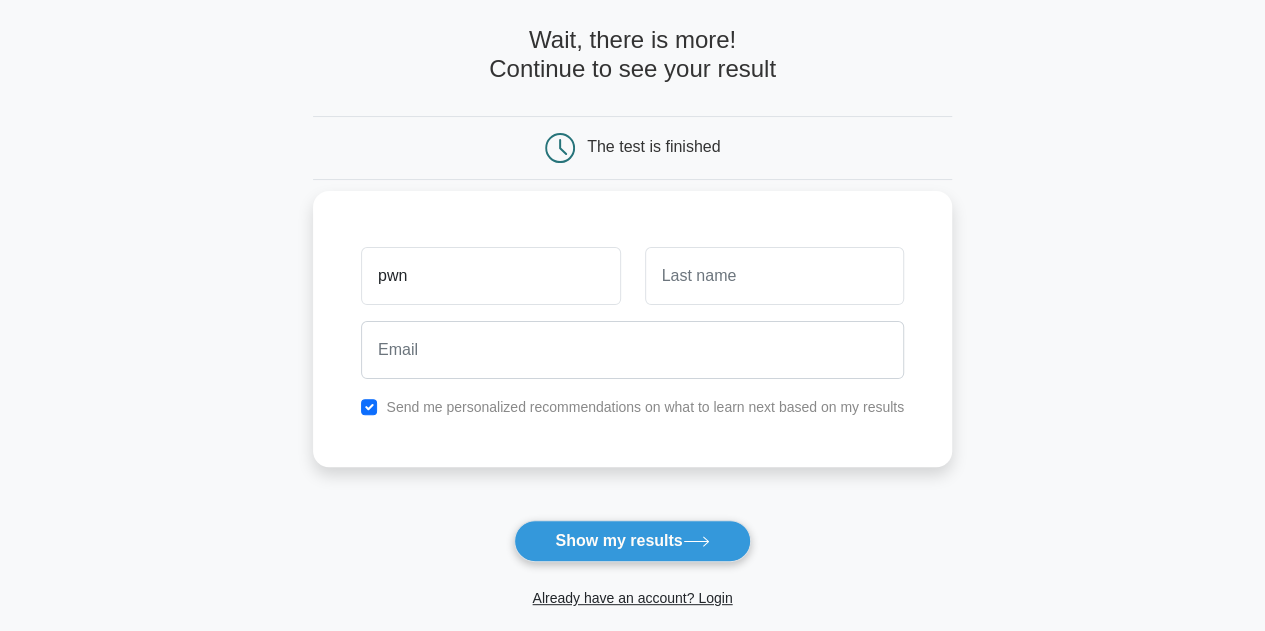 type on "pwn" 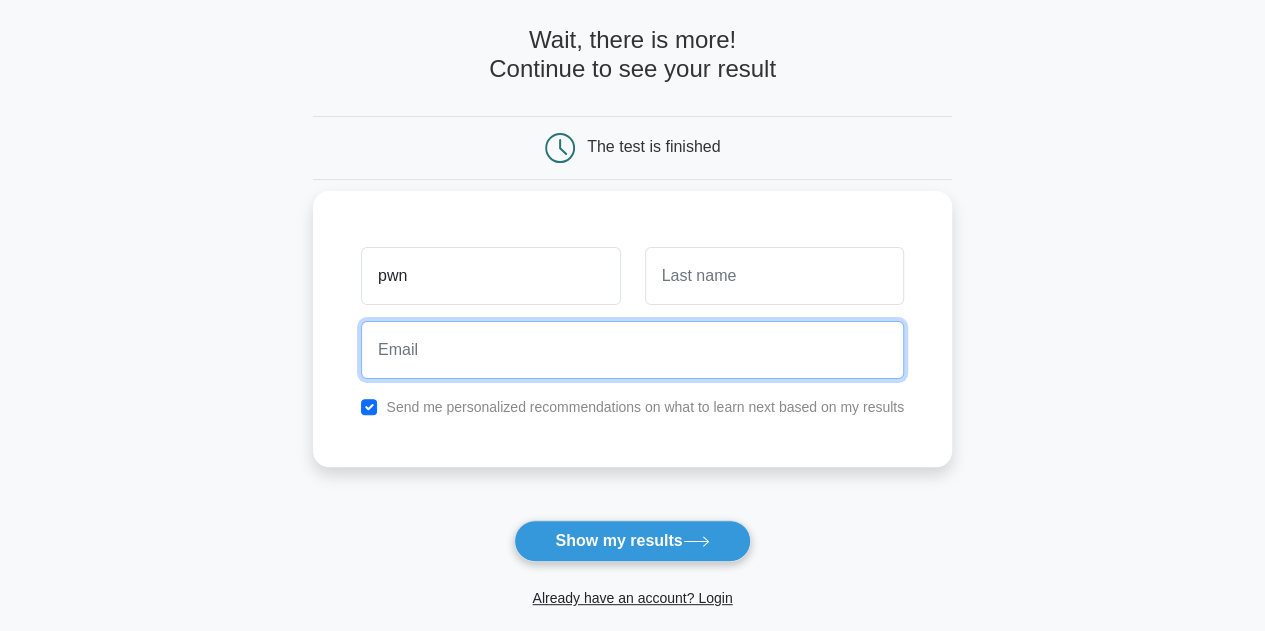 click at bounding box center (632, 350) 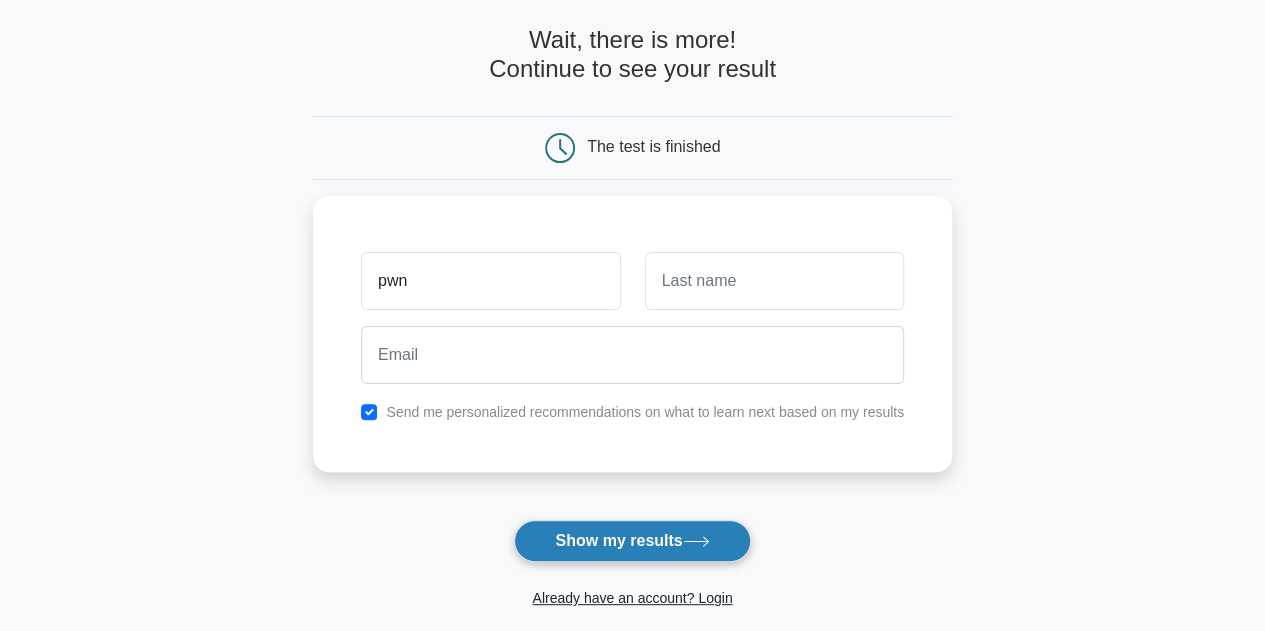 click on "Show my results" at bounding box center (632, 541) 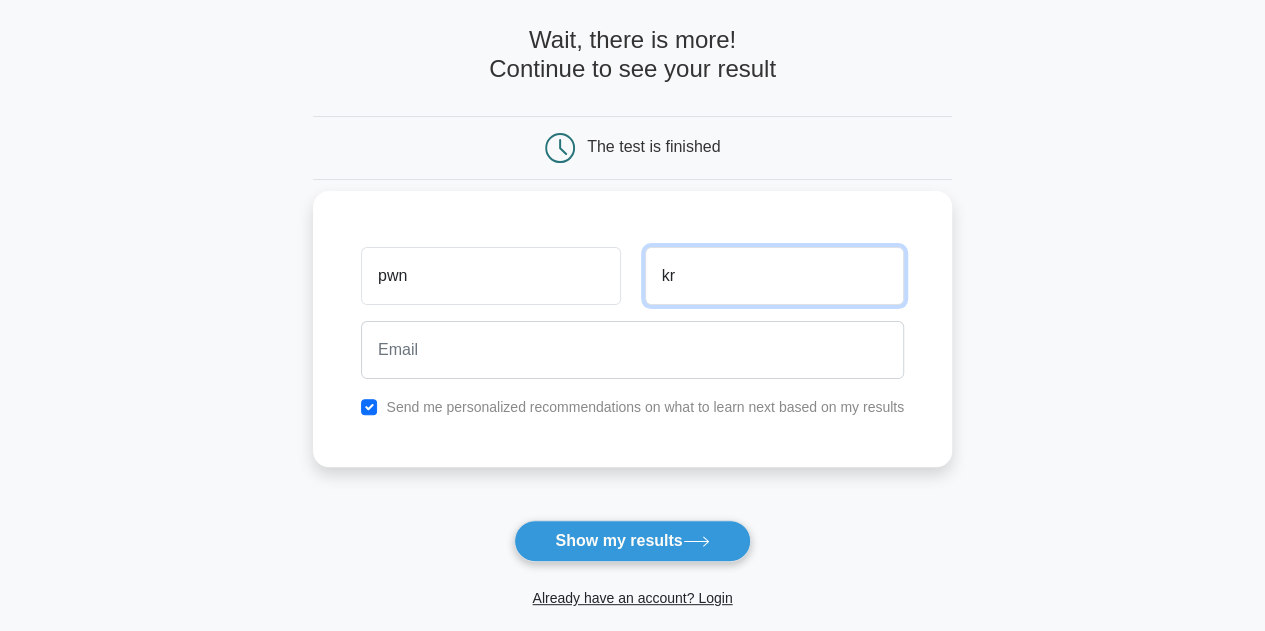 type on "kr" 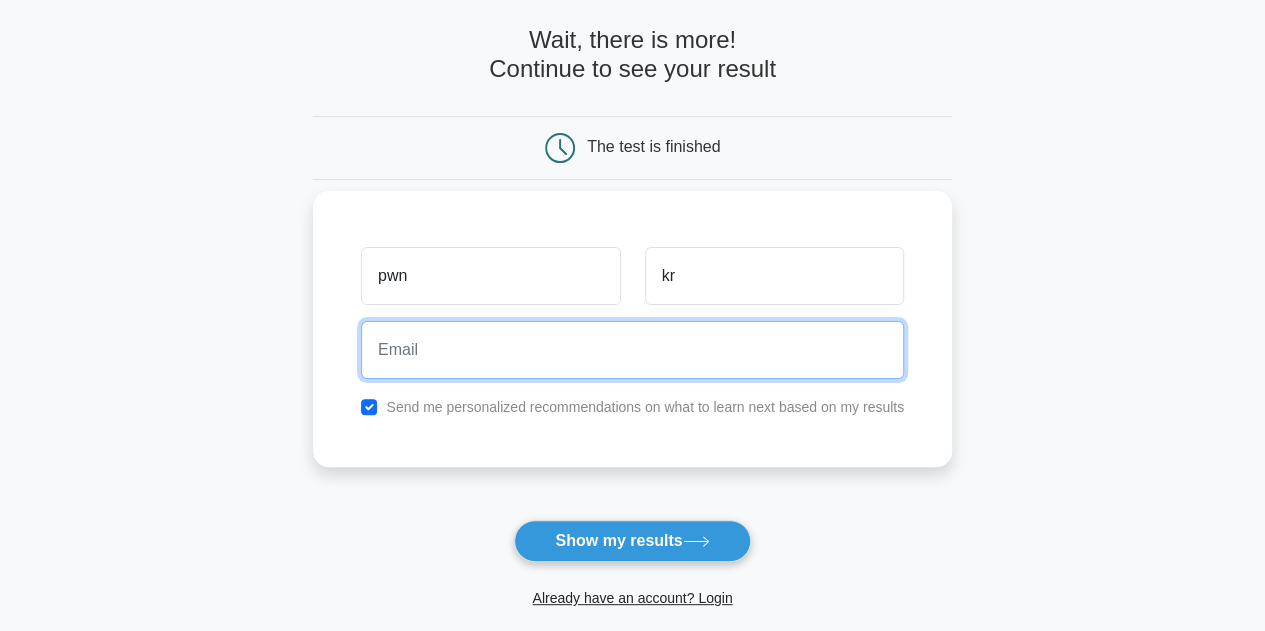 click at bounding box center (632, 350) 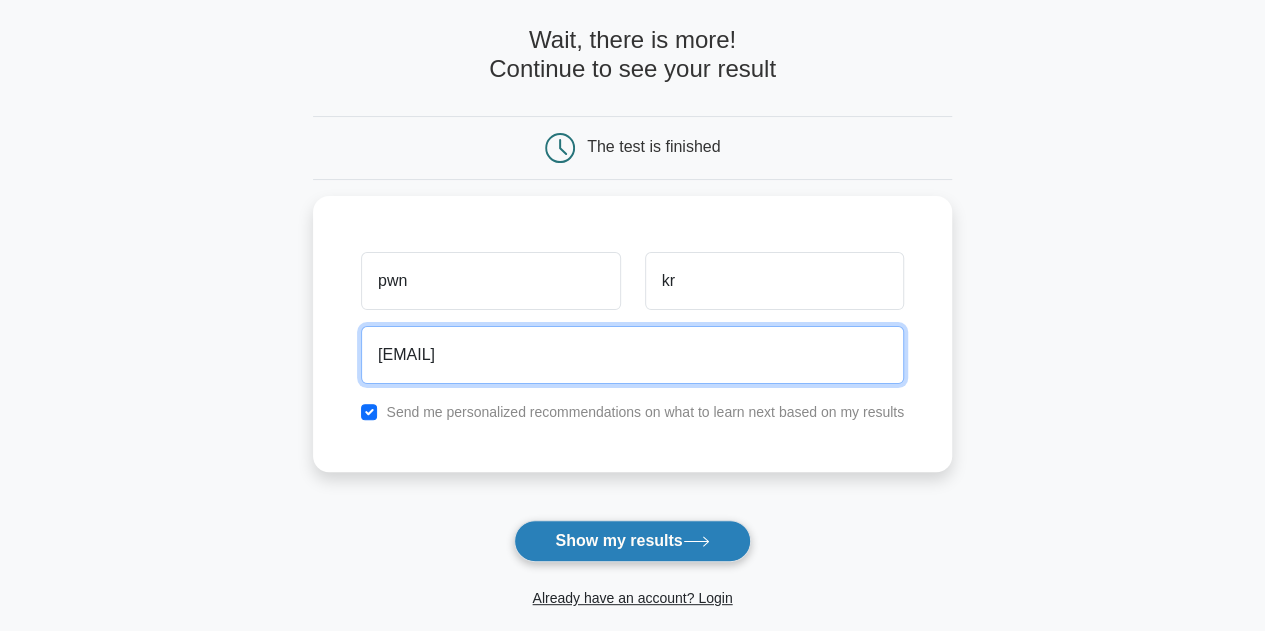 type on "pawanyadav9189@gmail.com" 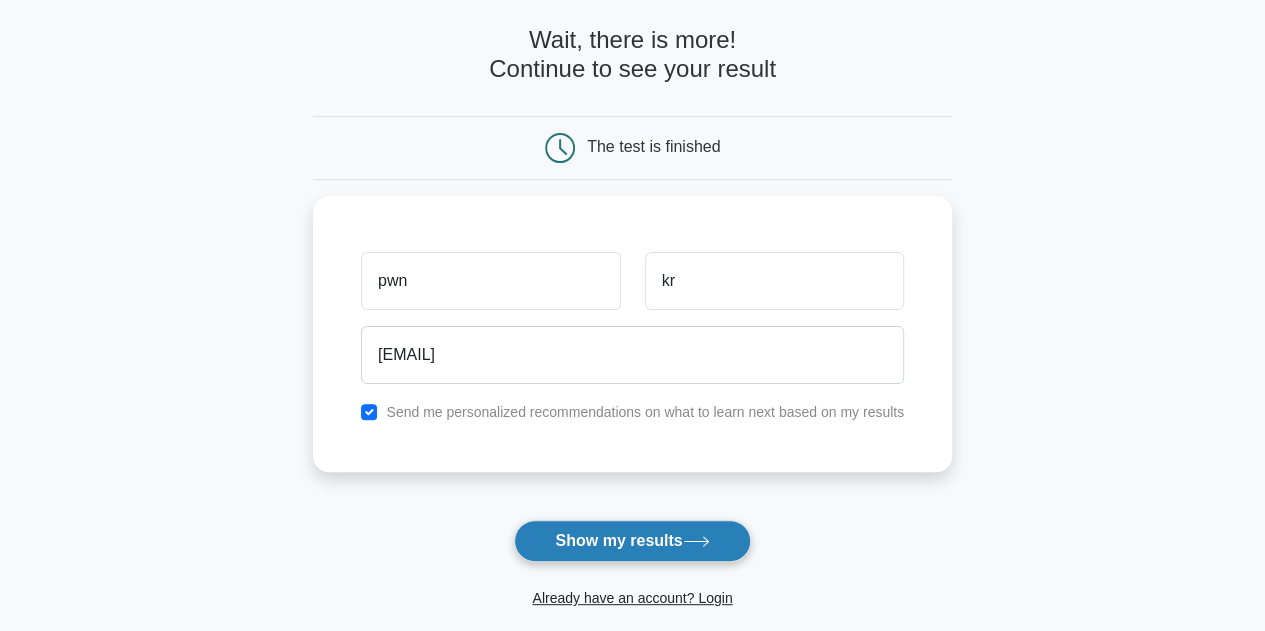 click on "Show my results" at bounding box center [632, 541] 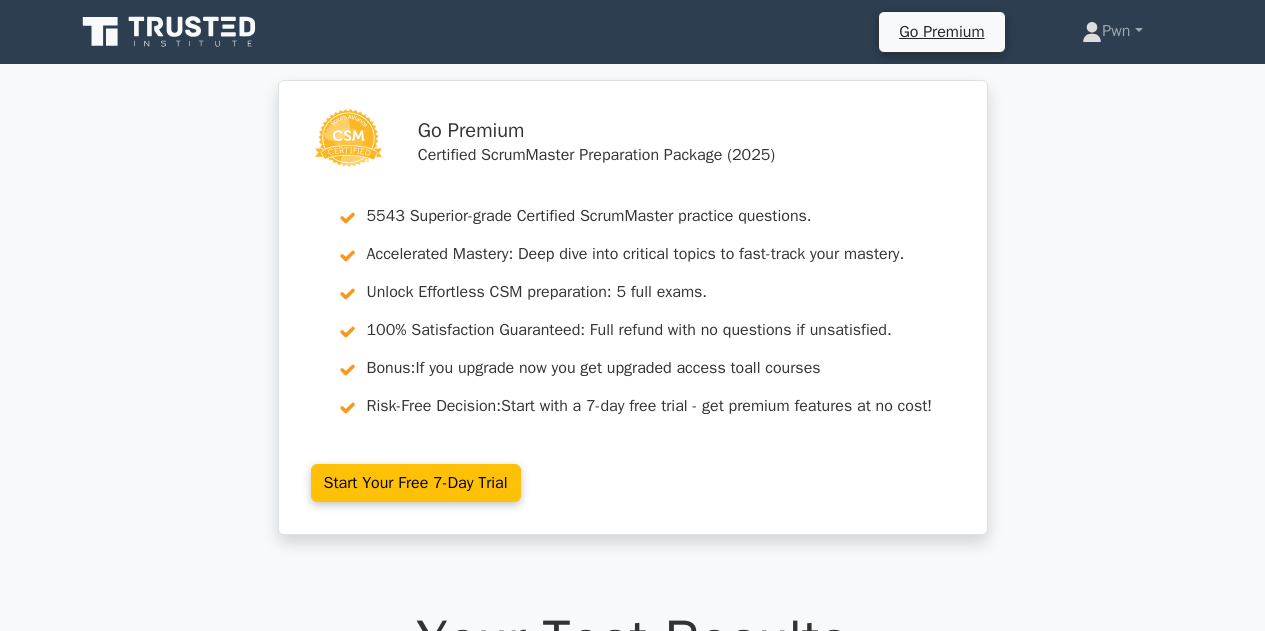 scroll, scrollTop: 0, scrollLeft: 0, axis: both 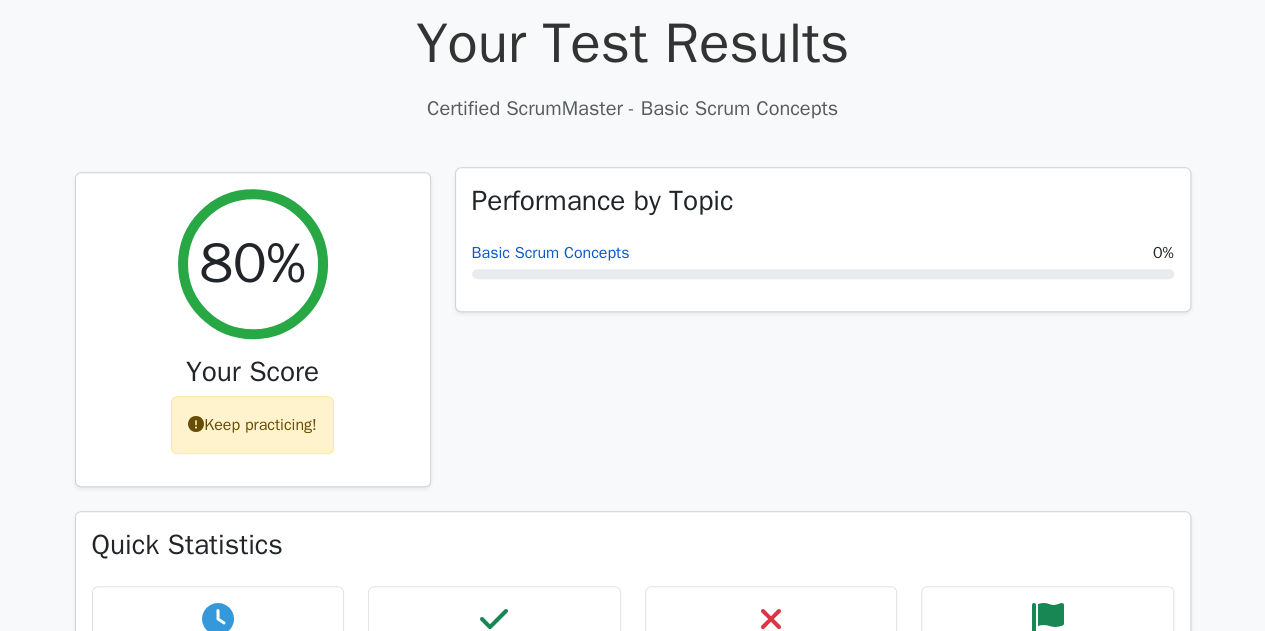 click on "Basic Scrum Concepts" at bounding box center [551, 253] 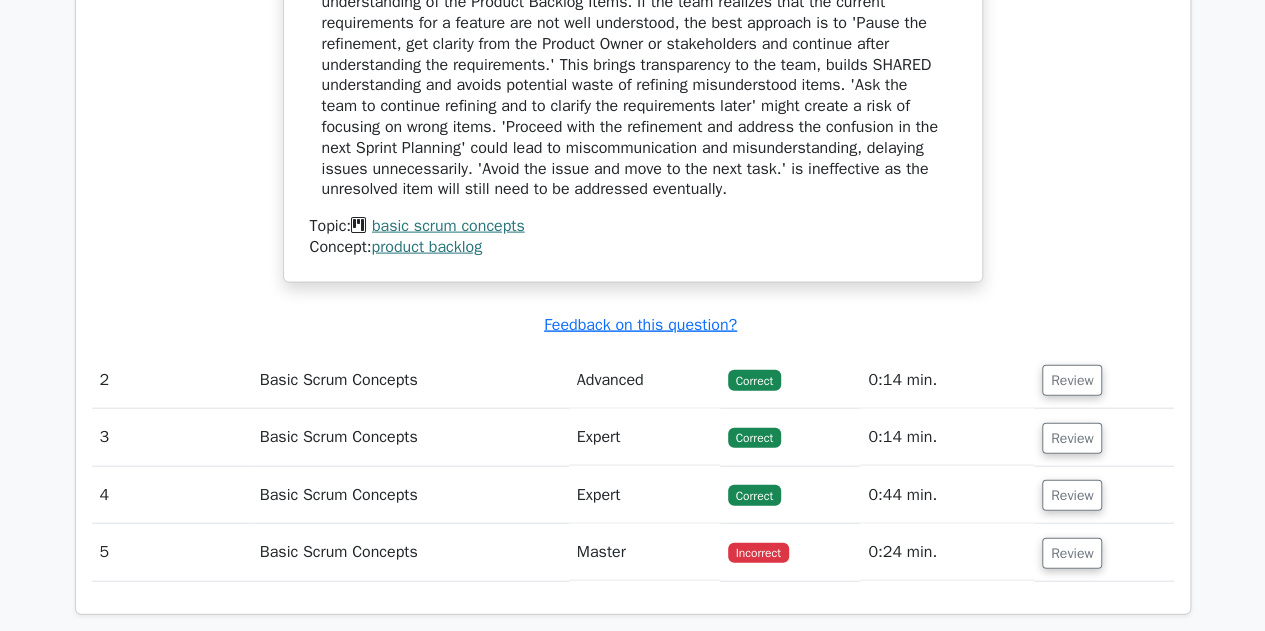 scroll, scrollTop: 2073, scrollLeft: 0, axis: vertical 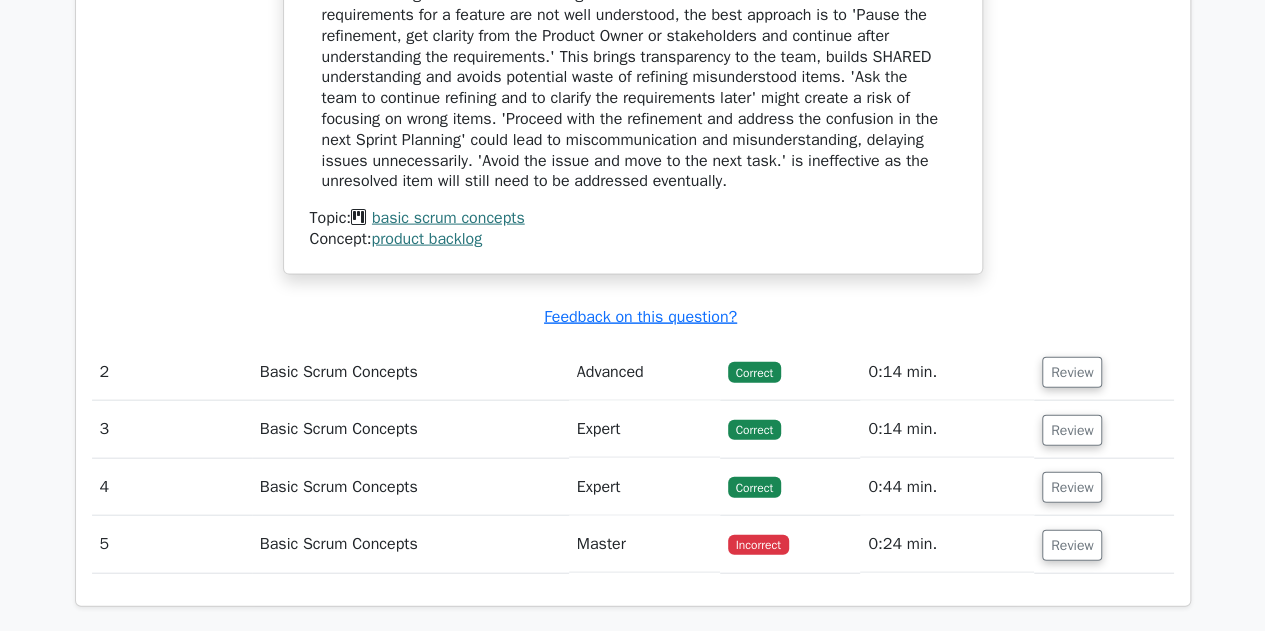 click on "Incorrect" at bounding box center (758, 545) 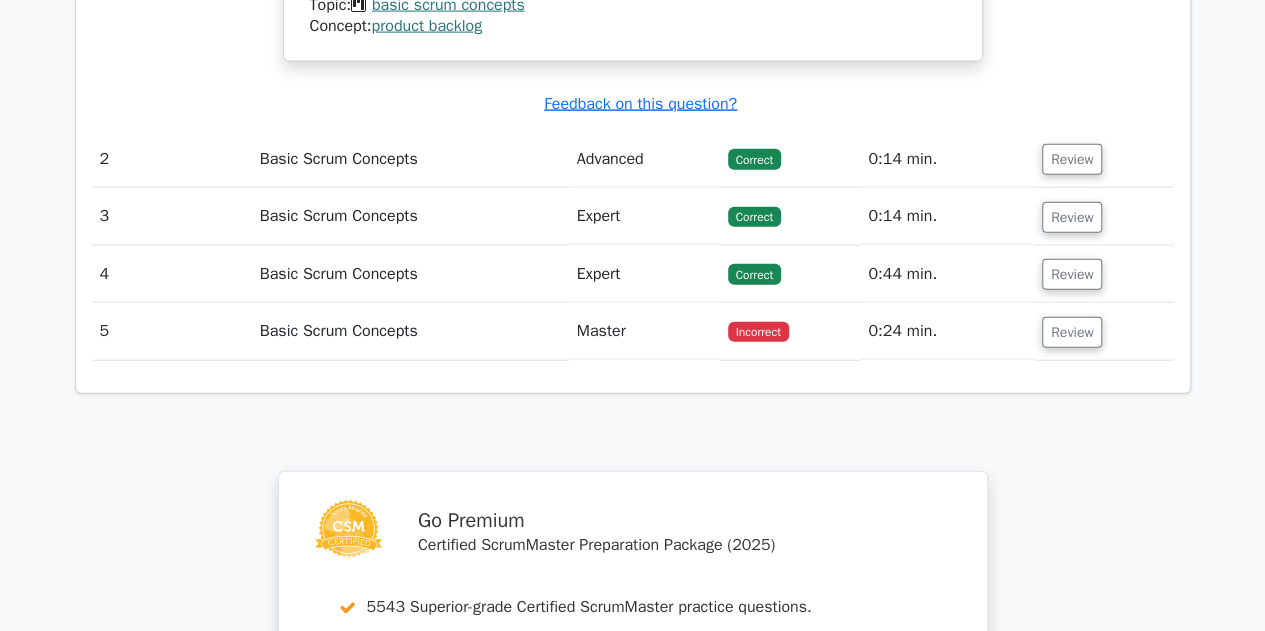 scroll, scrollTop: 2283, scrollLeft: 0, axis: vertical 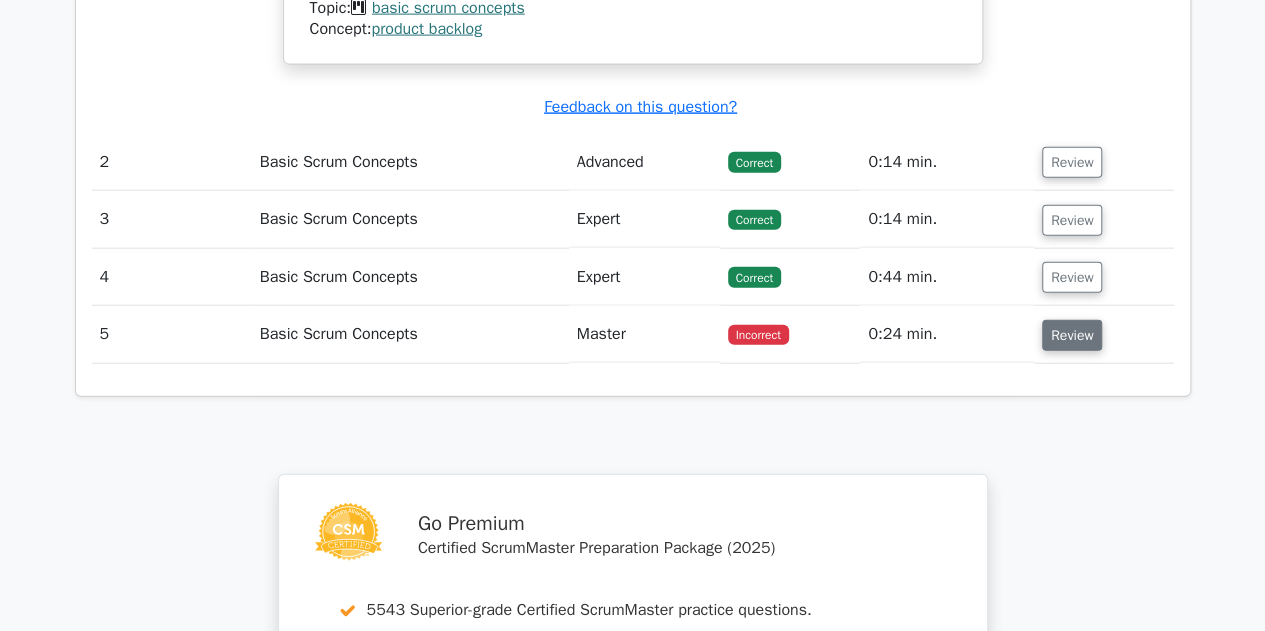 click on "Review" at bounding box center [1072, 335] 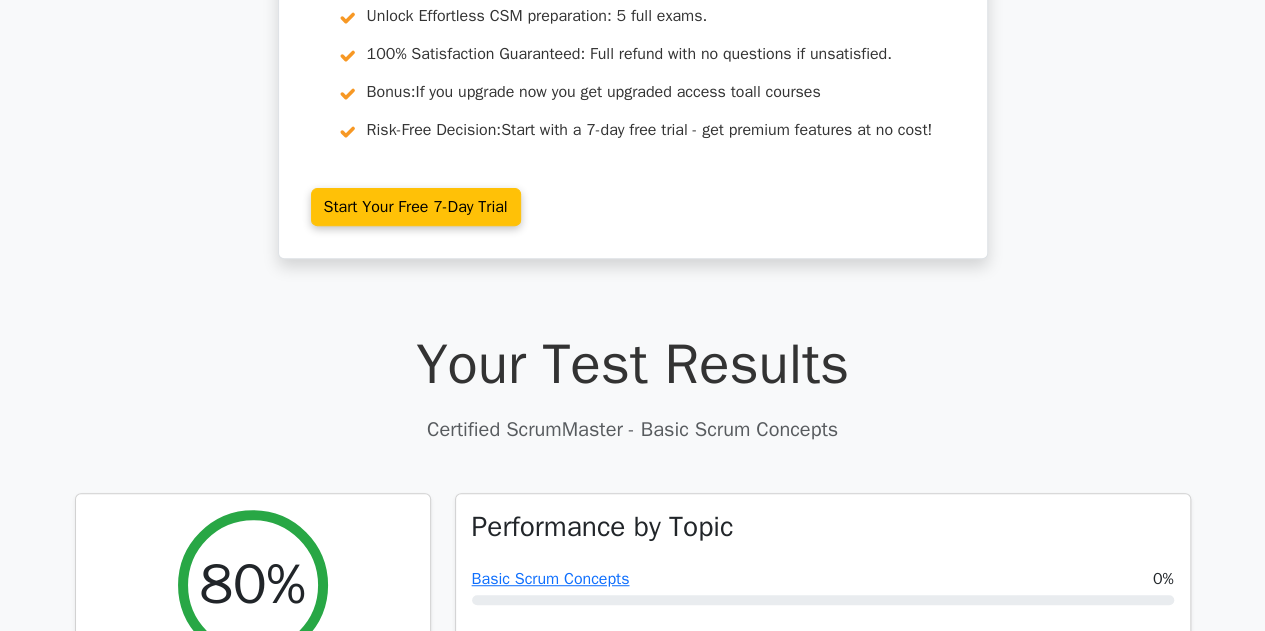 scroll, scrollTop: 0, scrollLeft: 0, axis: both 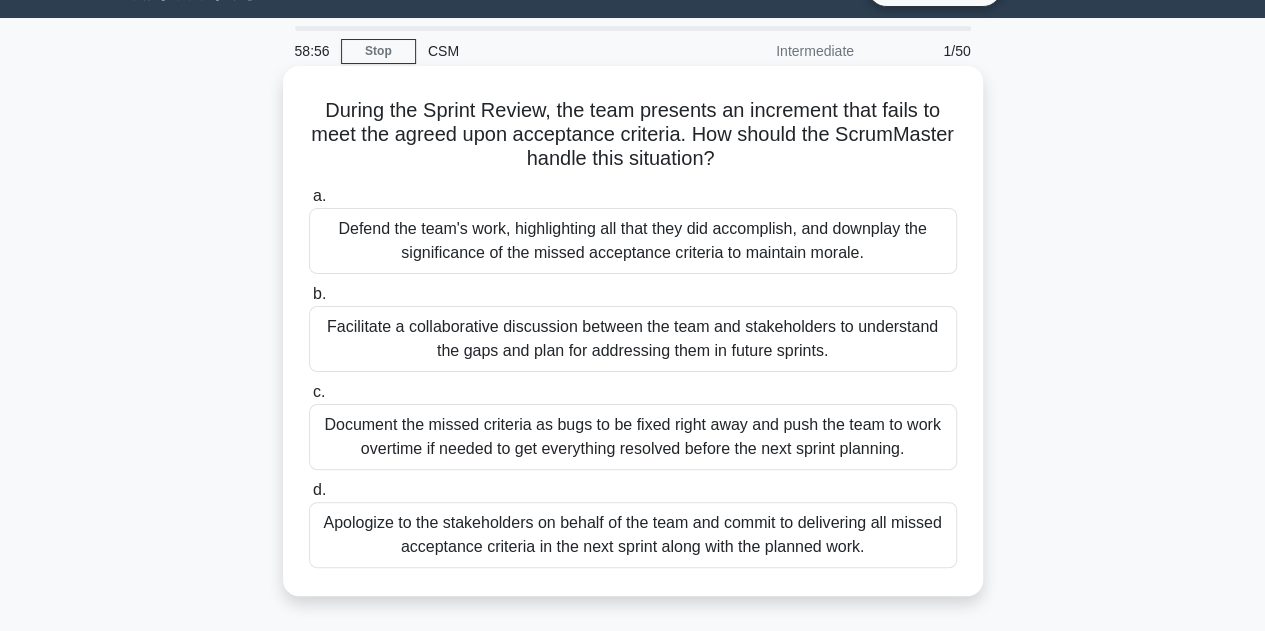 click on "Apologize to the stakeholders on behalf of the team and commit to delivering all missed acceptance criteria in the next sprint along with the planned work." at bounding box center [633, 535] 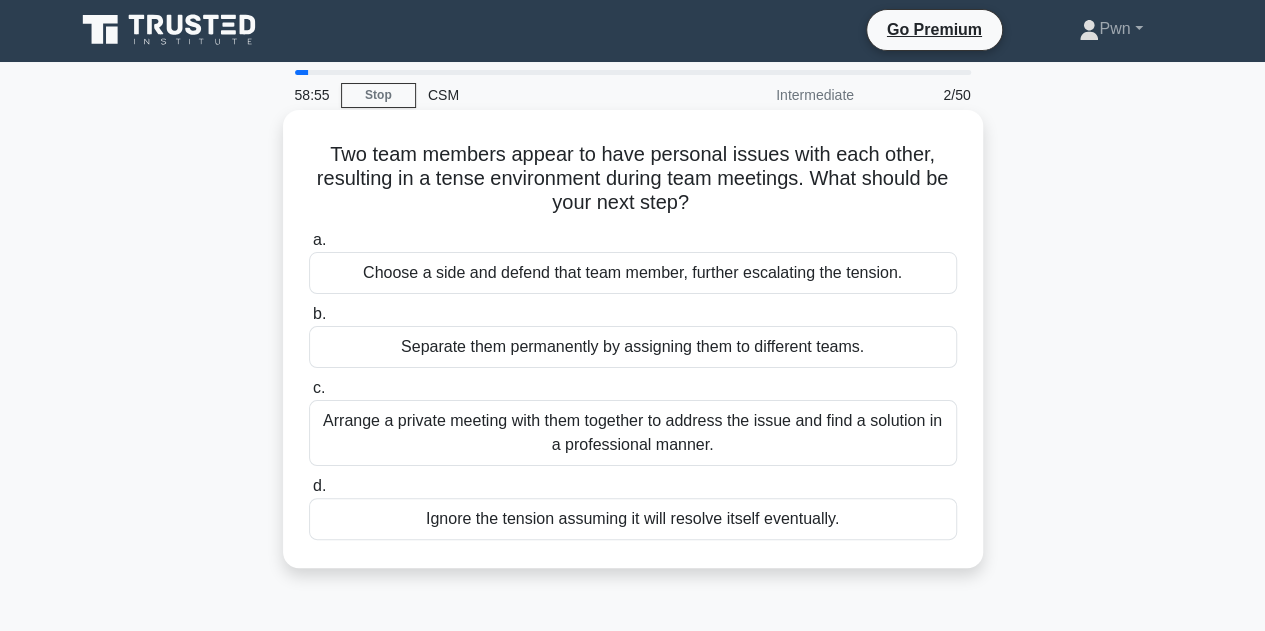 scroll, scrollTop: 0, scrollLeft: 0, axis: both 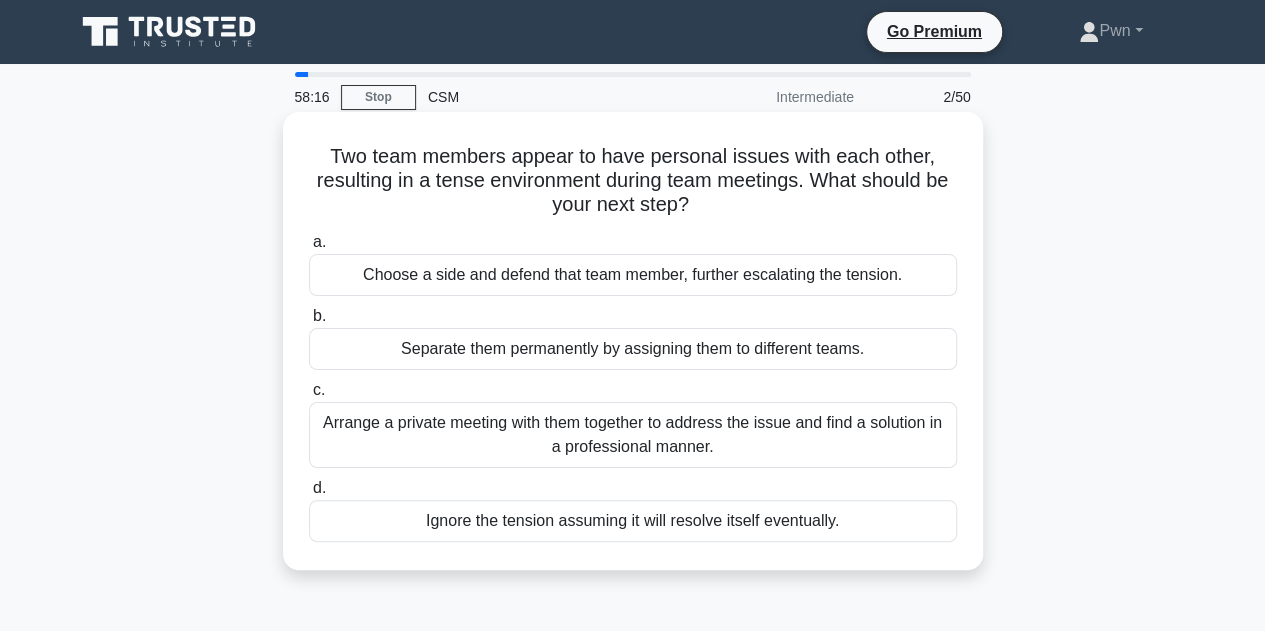 click on "c.
Arrange a private meeting with them together to address the issue and find a solution in a professional manner." at bounding box center (633, 423) 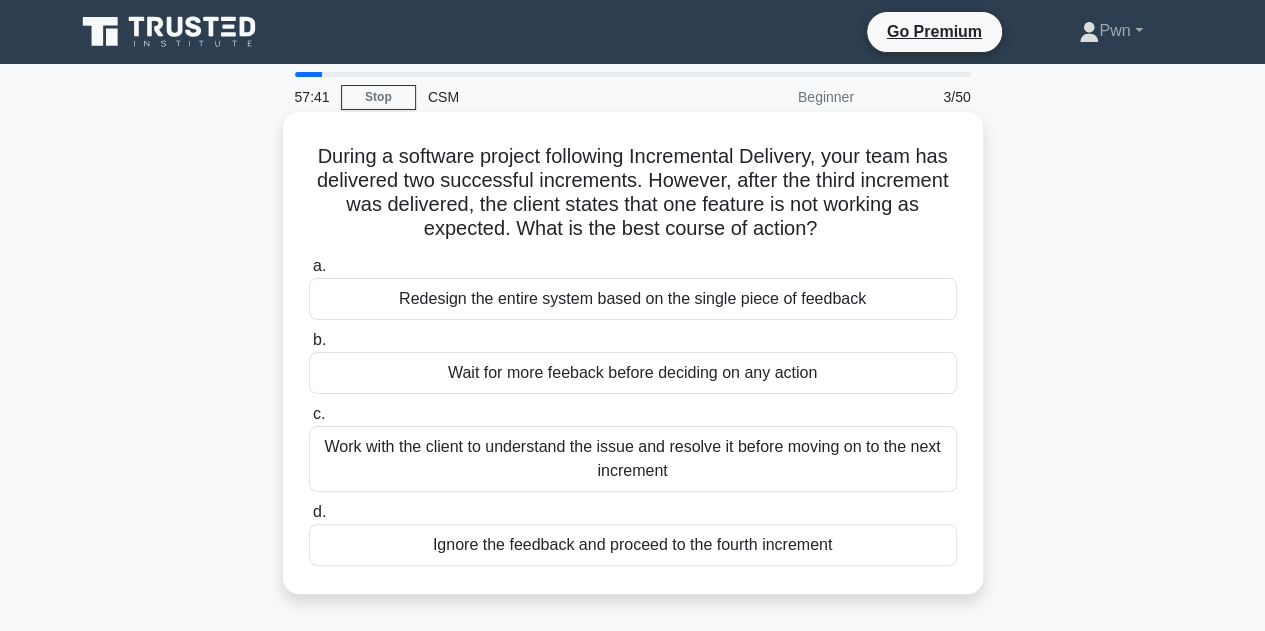 click on "Work with the client to understand the issue and resolve it before moving on to the next increment" at bounding box center [633, 459] 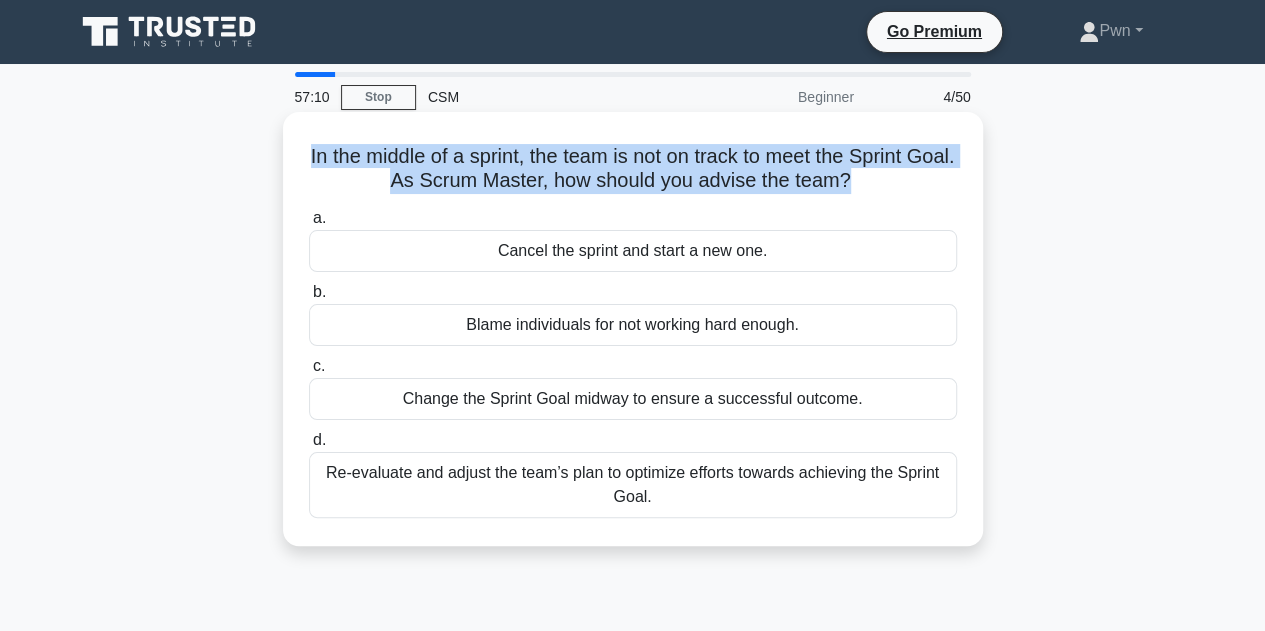 drag, startPoint x: 874, startPoint y: 182, endPoint x: 317, endPoint y: 165, distance: 557.25934 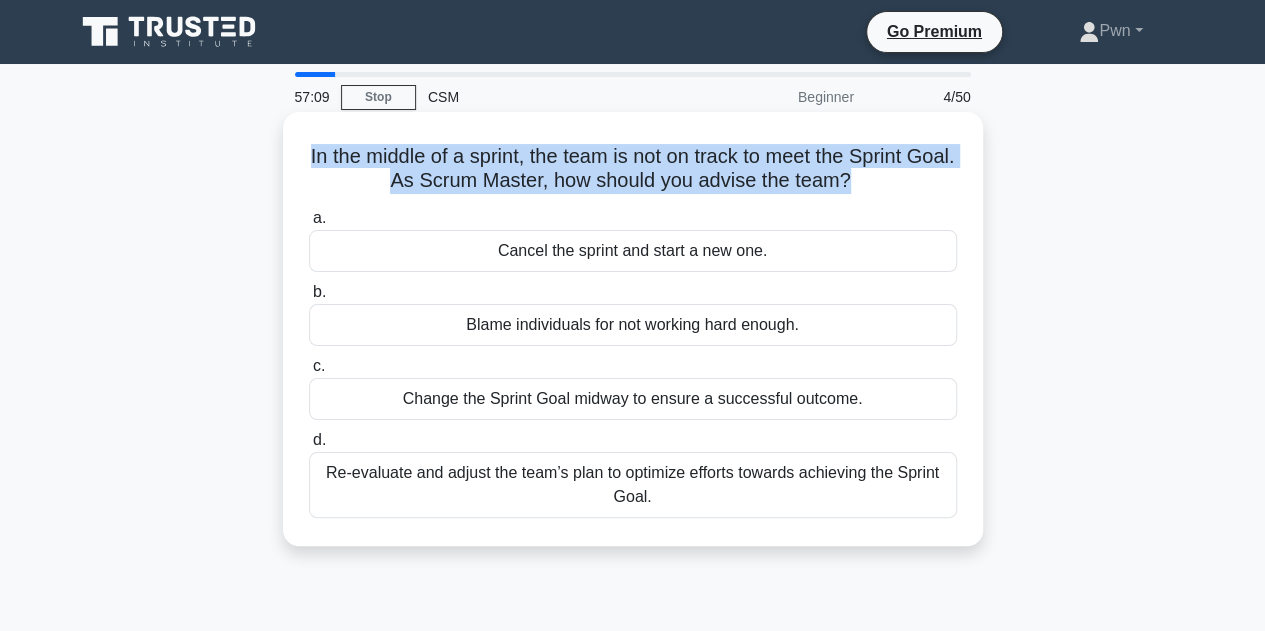 copy on "In the middle of a sprint, the team is not on track to meet the Sprint Goal. As Scrum Master, how should you advise the team?" 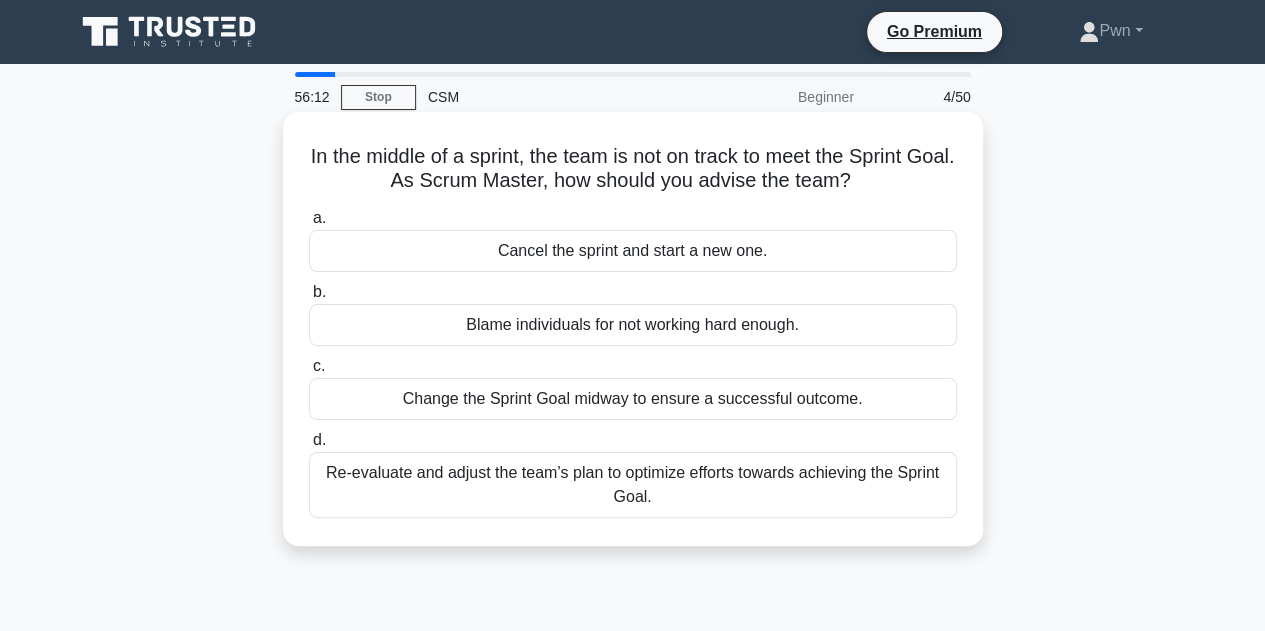click on "Re-evaluate and adjust the team’s plan to optimize efforts towards achieving the Sprint Goal." at bounding box center [633, 485] 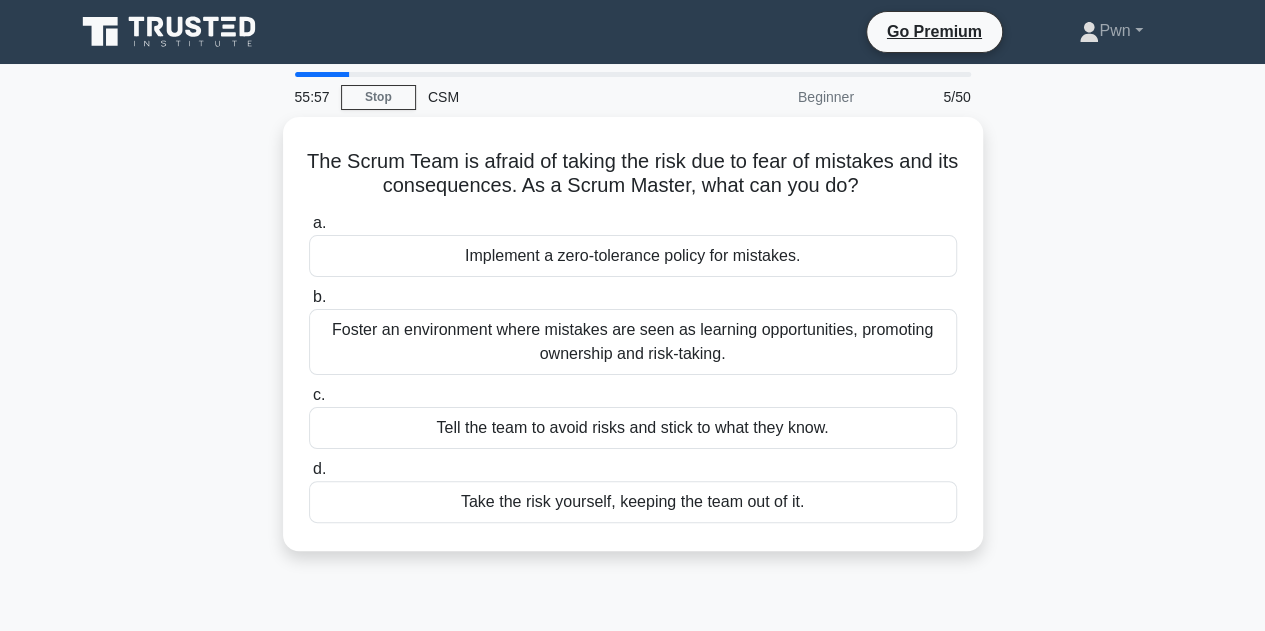click on "The Scrum Team is afraid of taking the risk due to fear of mistakes and its consequences. As a Scrum Master, what can you do?
.spinner_0XTQ{transform-origin:center;animation:spinner_y6GP .75s linear infinite}@keyframes spinner_y6GP{100%{transform:rotate(360deg)}}
a.
Implement a zero-tolerance policy for mistakes." at bounding box center (633, 346) 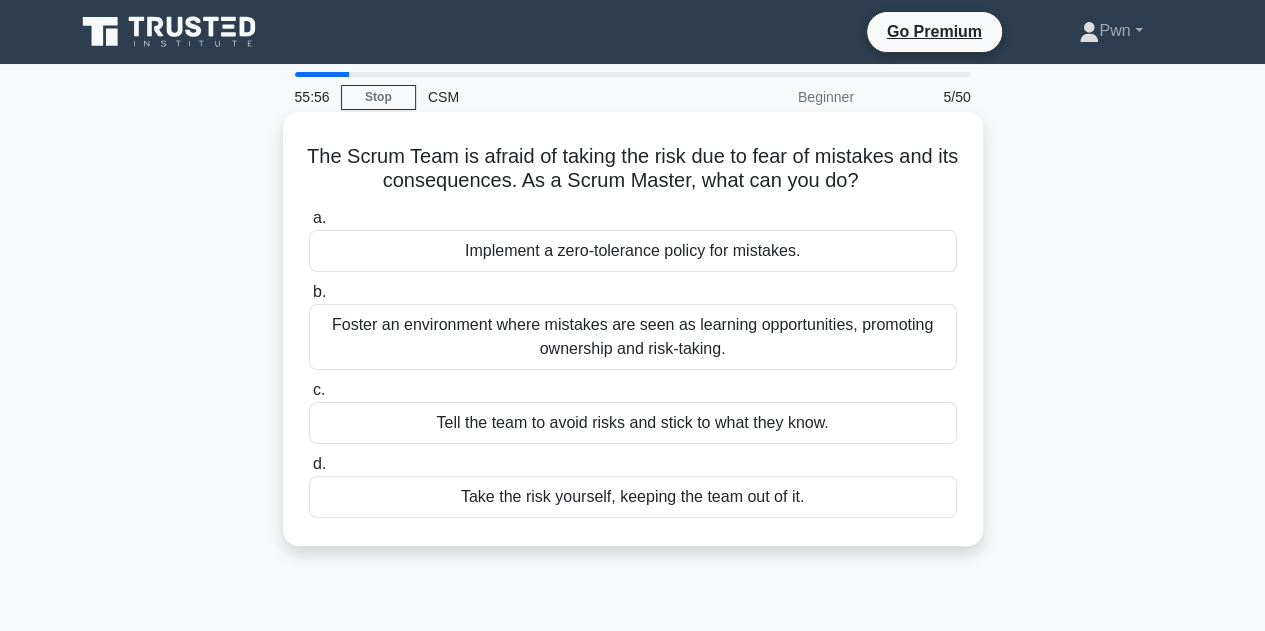 click on "Foster an environment where mistakes are seen as learning opportunities, promoting ownership and risk-taking." at bounding box center [633, 337] 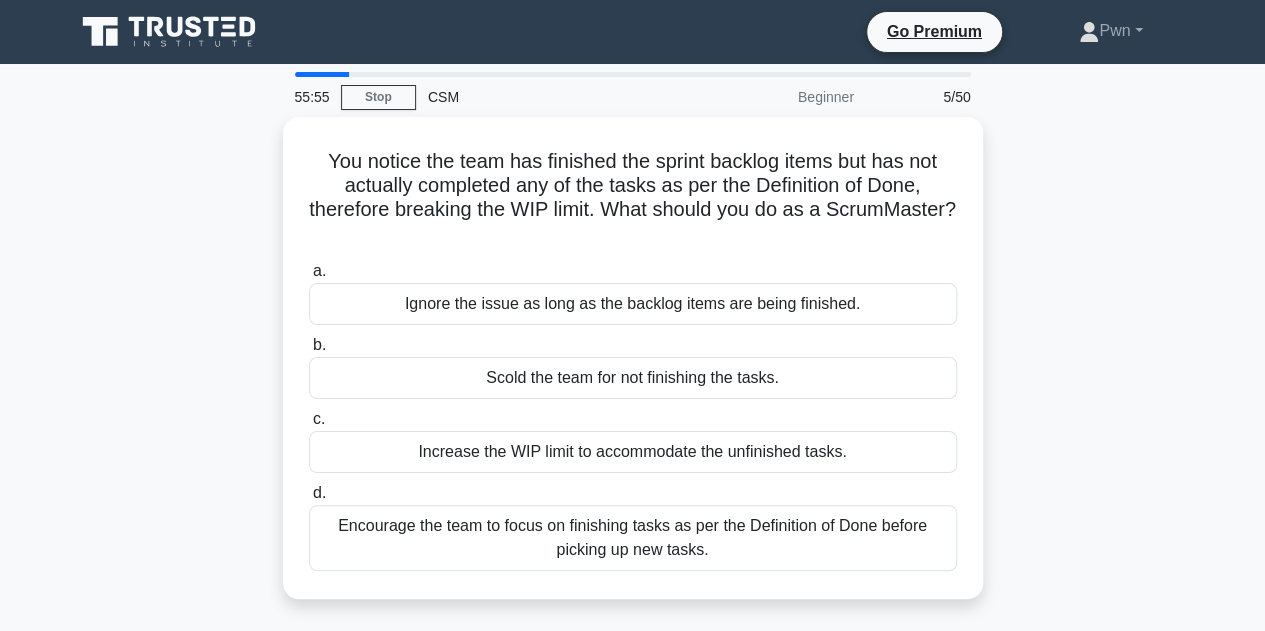click on "b. Scold the team for not finishing the tasks." at bounding box center [633, 366] 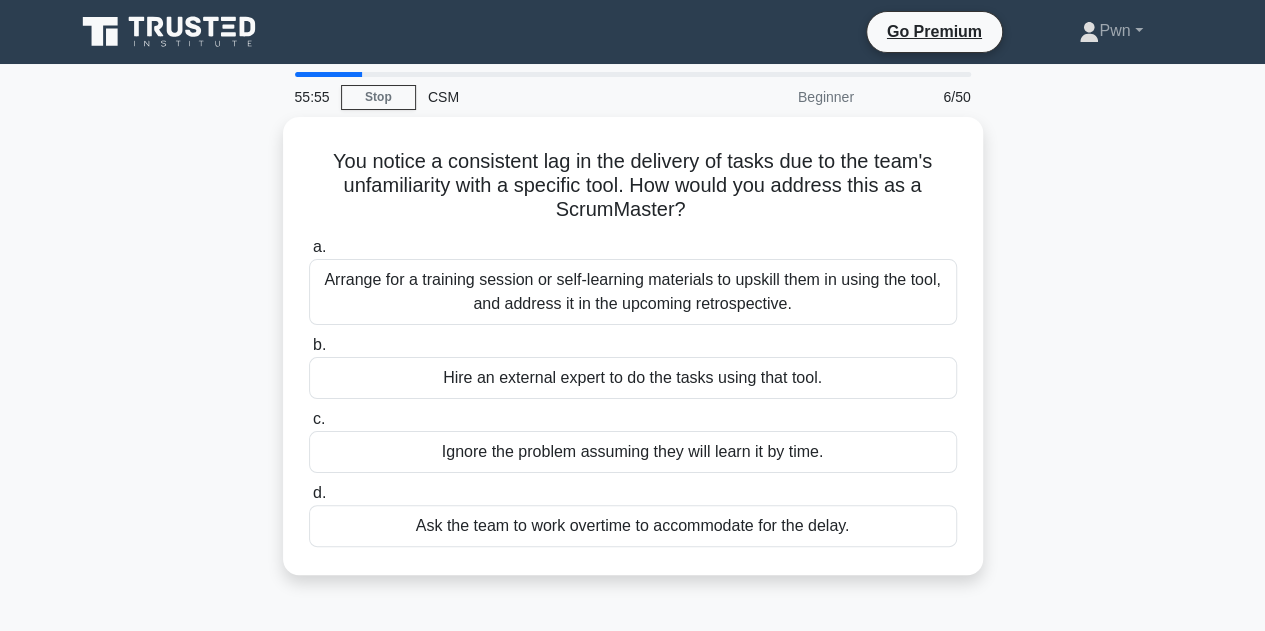 click on "Hire an external expert to do the tasks using that tool." at bounding box center (633, 378) 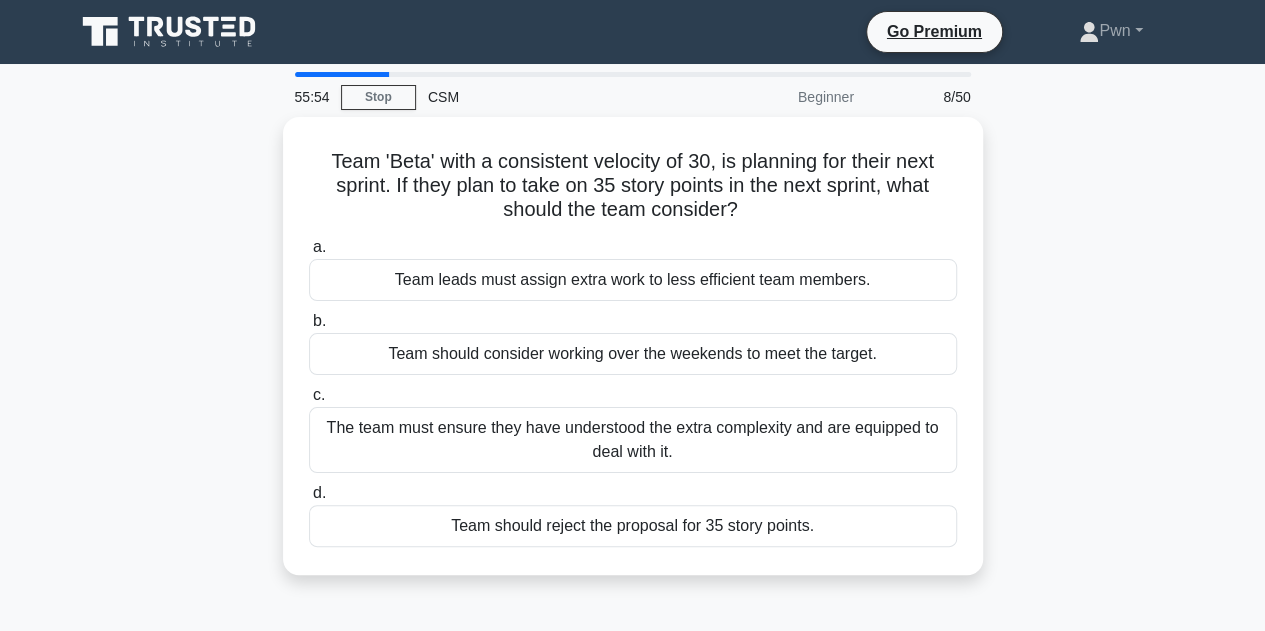 click on "Team should consider working over the weekends to meet the target." at bounding box center (633, 354) 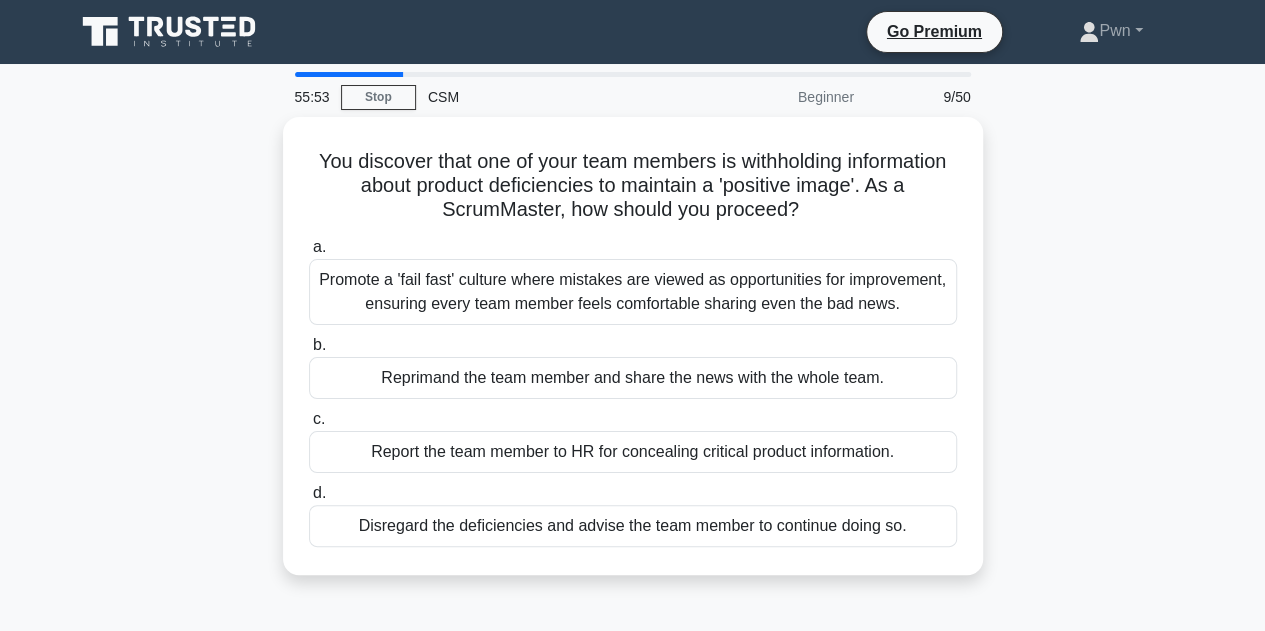 click on "Reprimand the team member and share the news with the whole team." at bounding box center (633, 378) 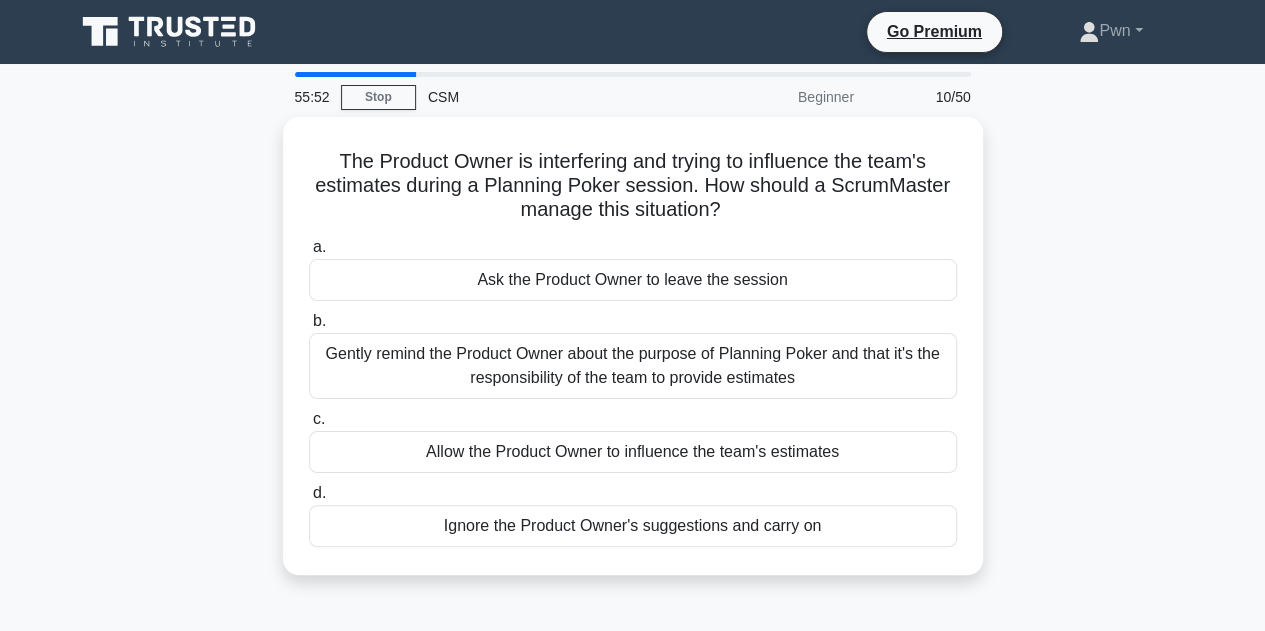 click on "Gently remind the Product Owner about the purpose of Planning Poker and that it's the responsibility of the team to provide estimates" at bounding box center (633, 366) 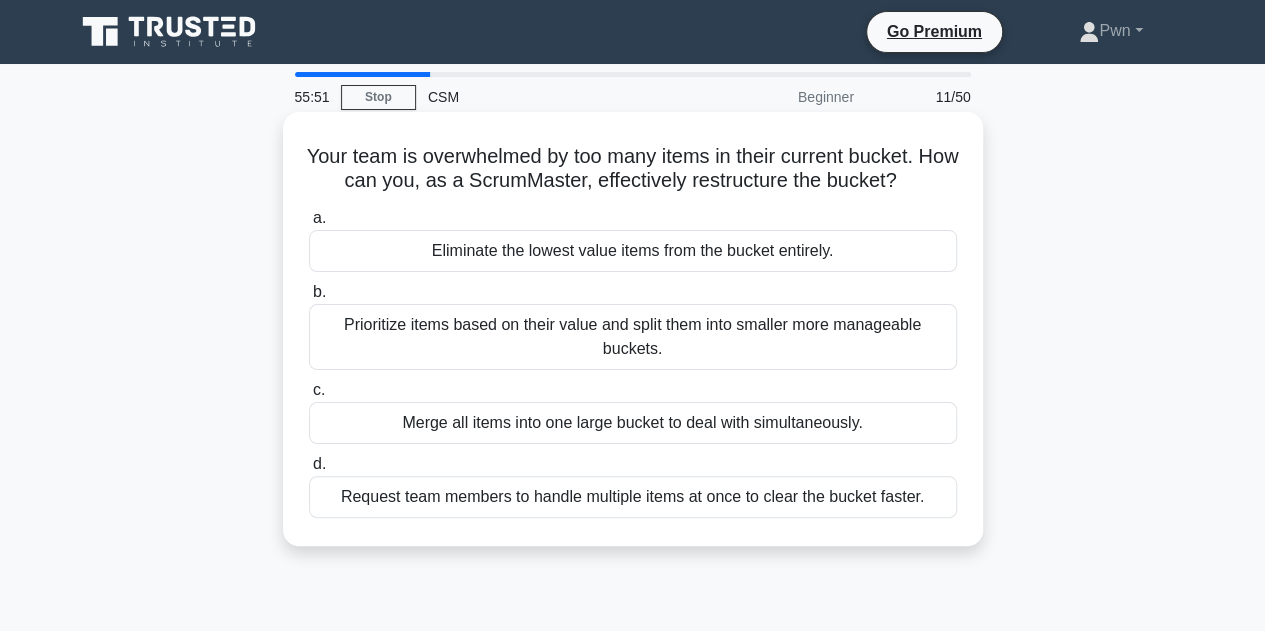 click on "Prioritize items based on their value and split them into smaller more manageable buckets." at bounding box center (633, 337) 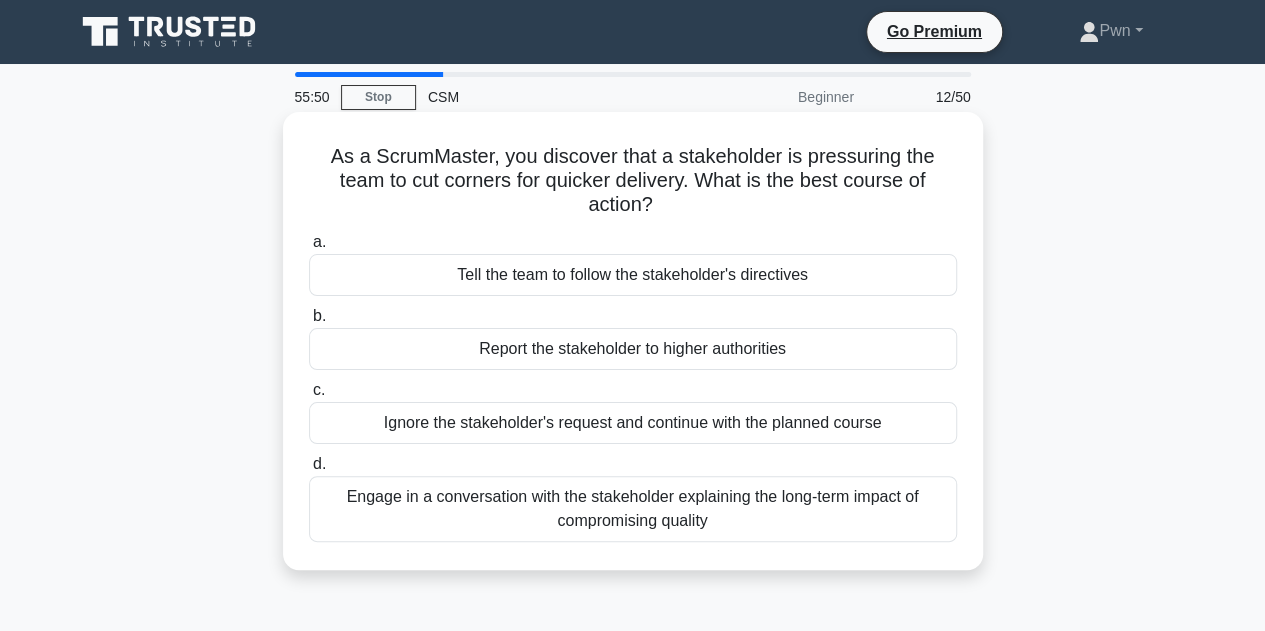 drag, startPoint x: 573, startPoint y: 361, endPoint x: 579, endPoint y: 347, distance: 15.231546 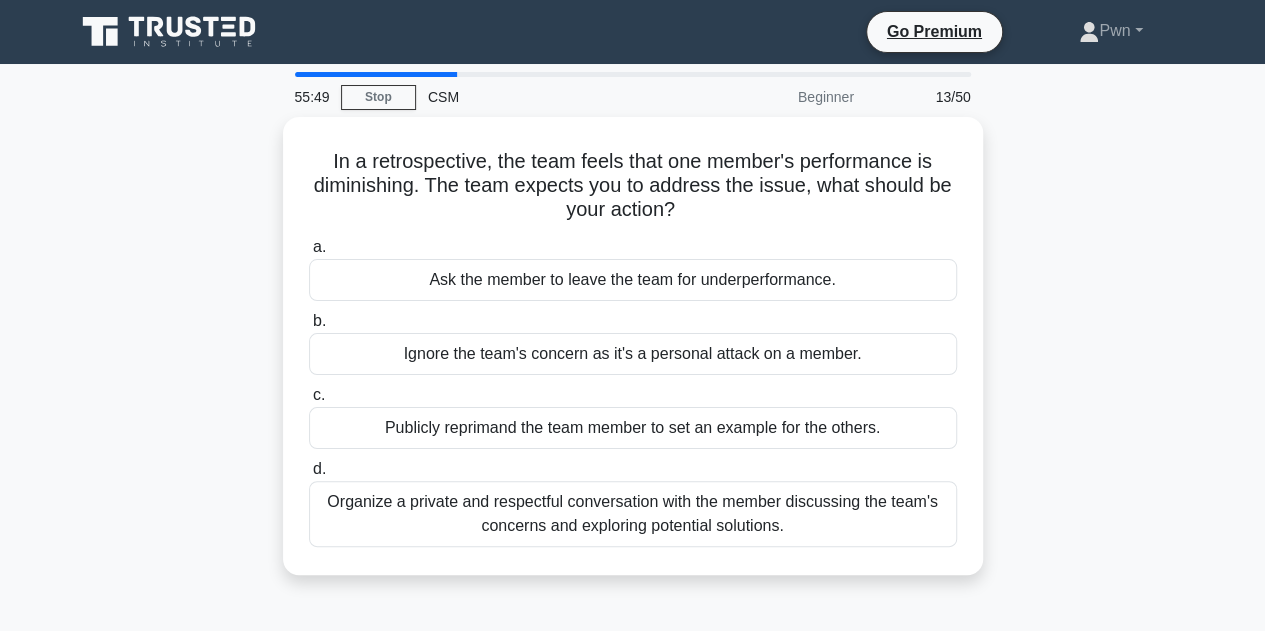 click on "Ignore the team's concern as it's a personal attack on a member." at bounding box center [633, 354] 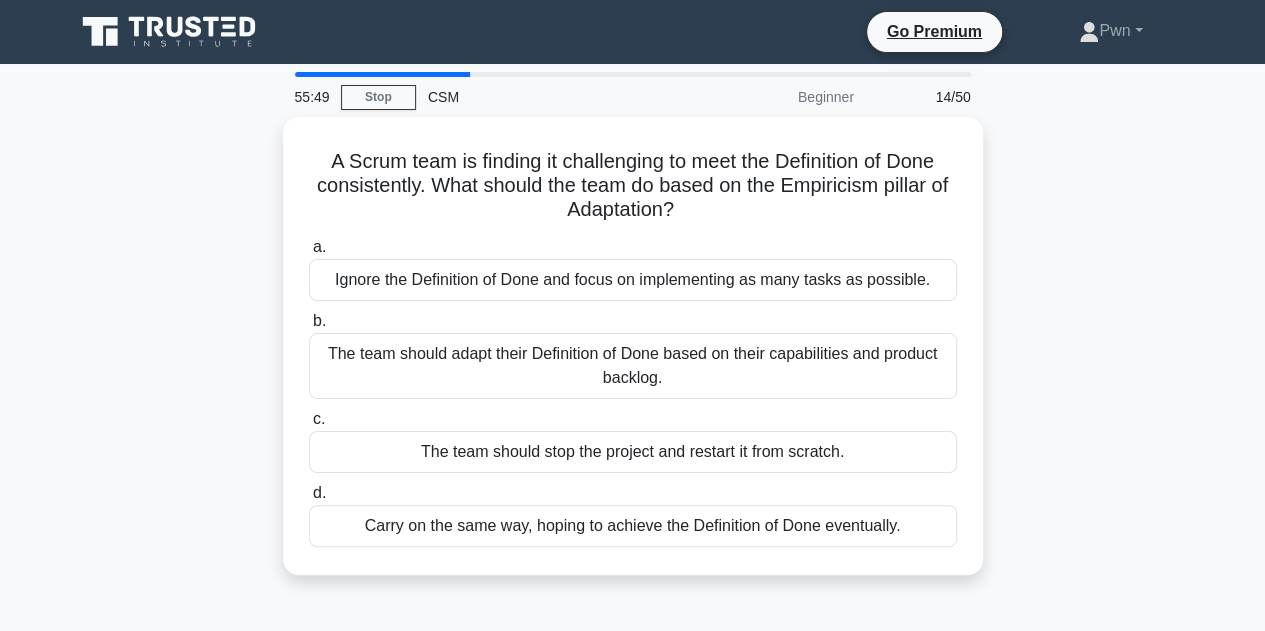 click on "The team should adapt their Definition of Done based on their capabilities and product backlog." at bounding box center (633, 366) 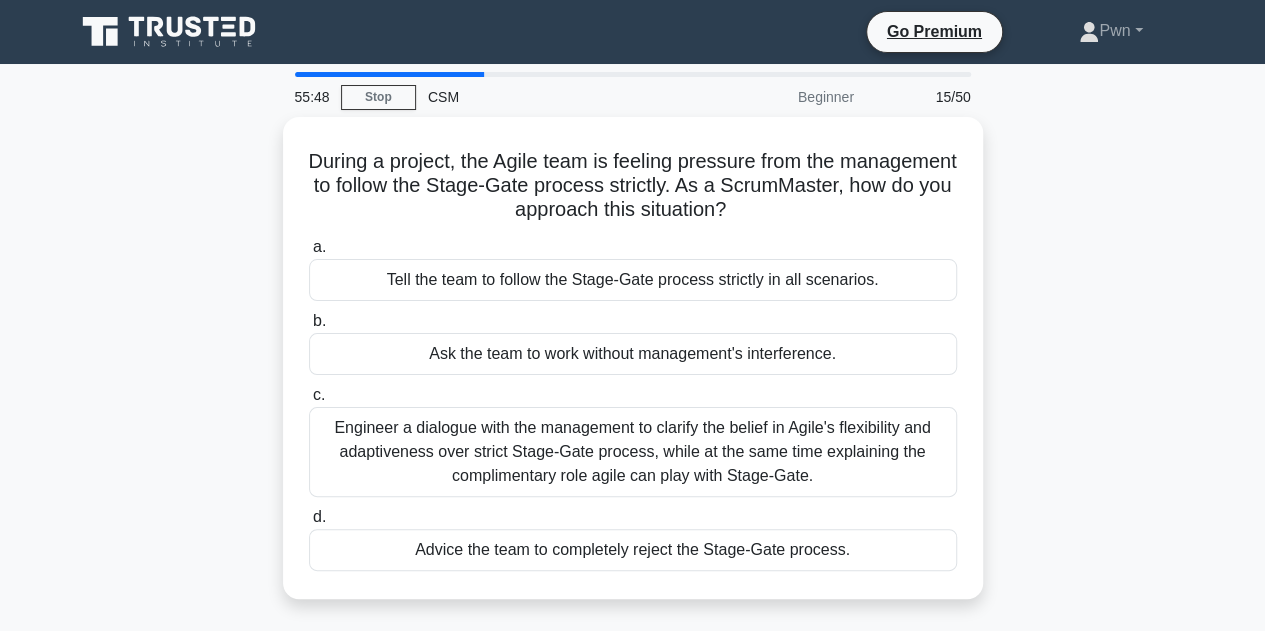 click on "Ask the team to work without management's interference." at bounding box center [633, 354] 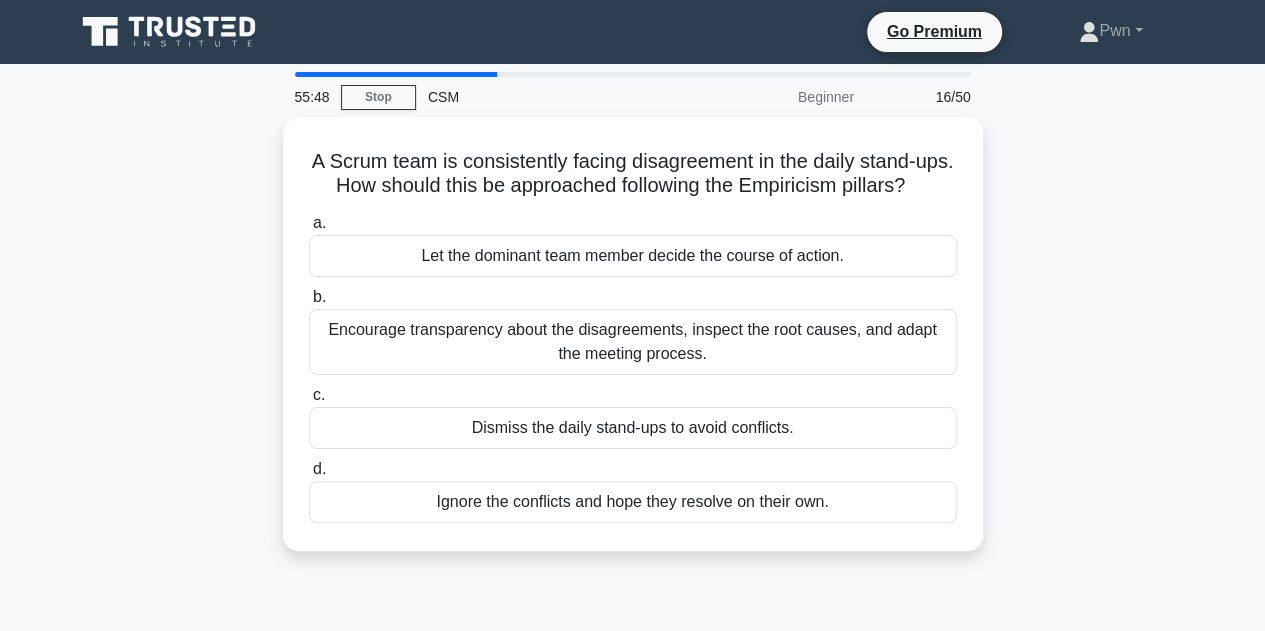 click on "Encourage transparency about the disagreements, inspect the root causes, and adapt the meeting process." at bounding box center [633, 342] 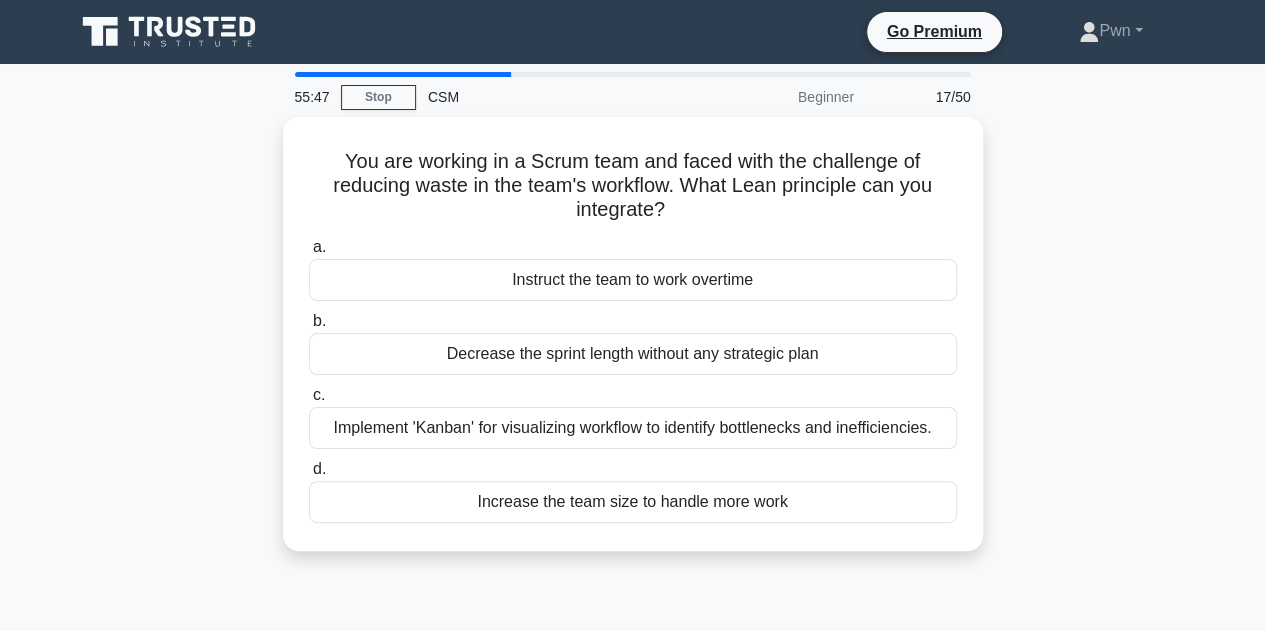 click on "Decrease the sprint length without any strategic plan" at bounding box center (633, 354) 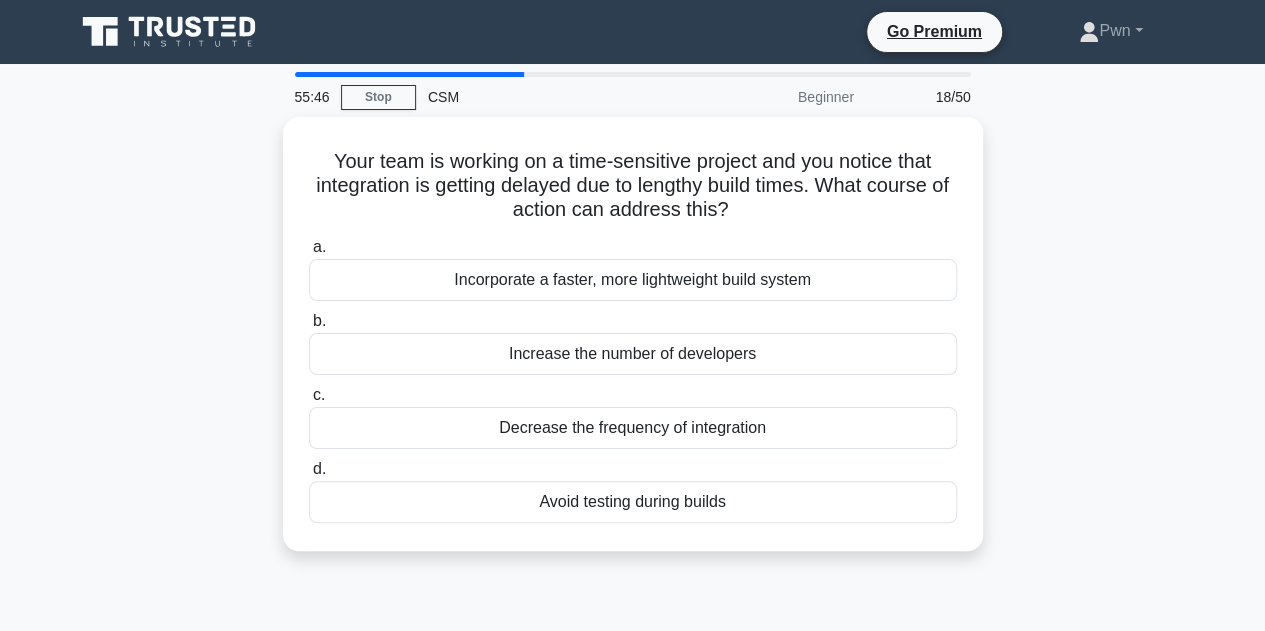 click on "Increase the number of developers" at bounding box center [633, 354] 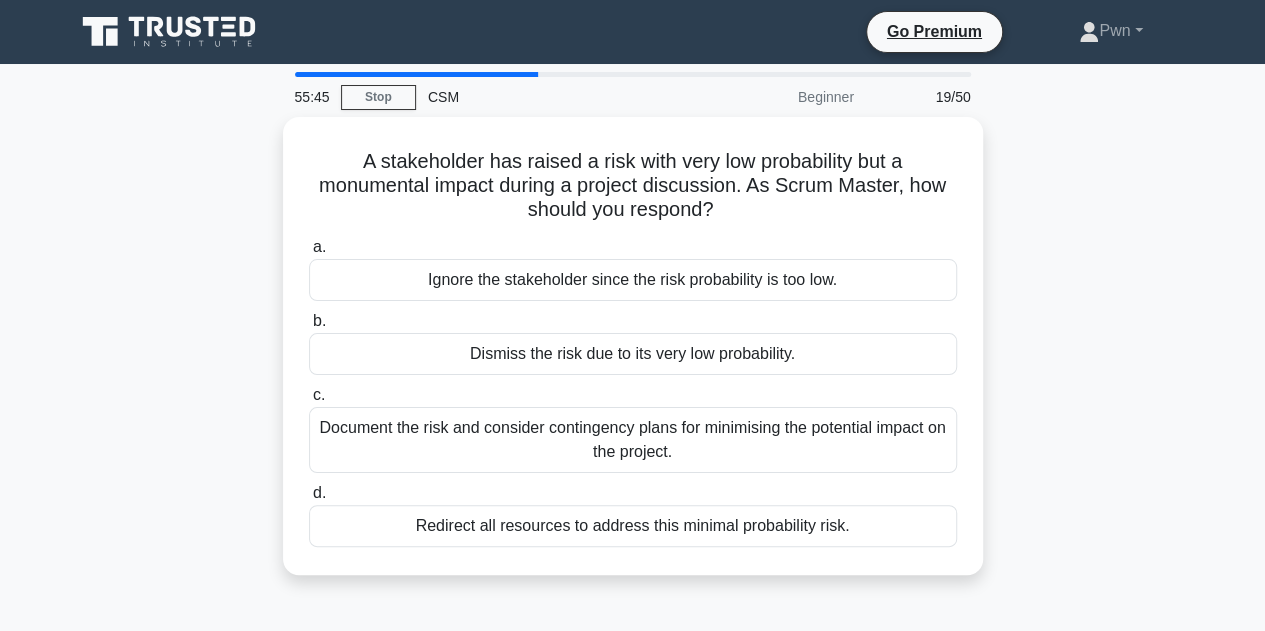 click on "Dismiss the risk due to its very low probability." at bounding box center [633, 354] 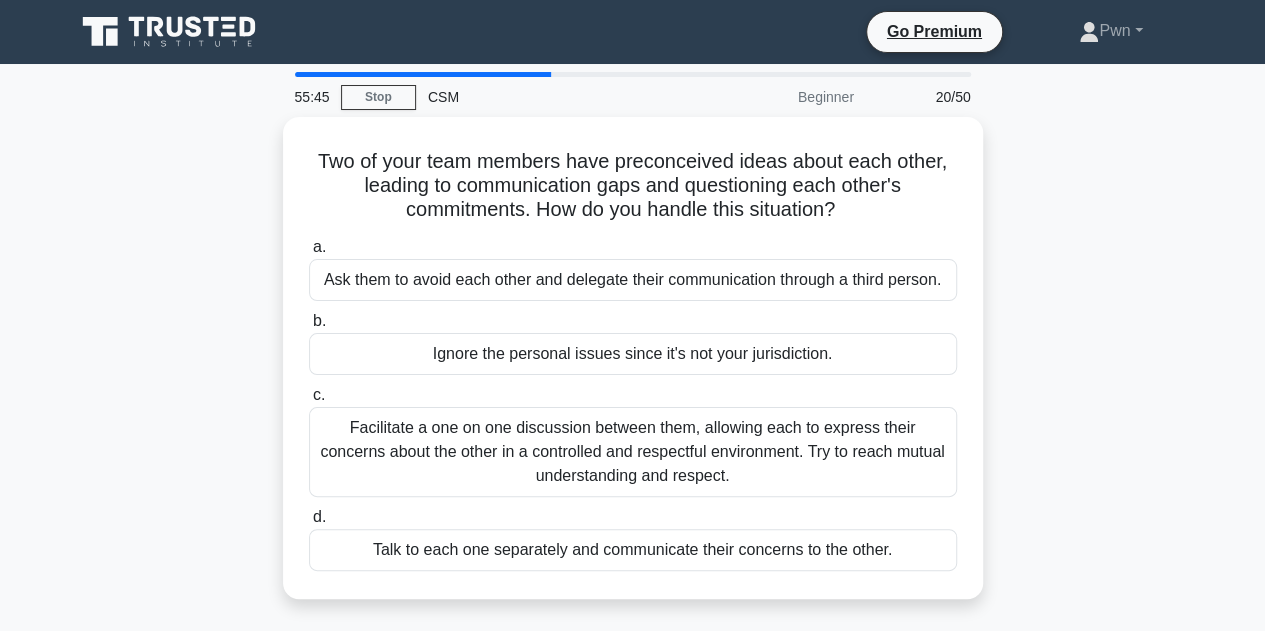 click on "Ignore the personal issues since it's not your jurisdiction." at bounding box center [633, 354] 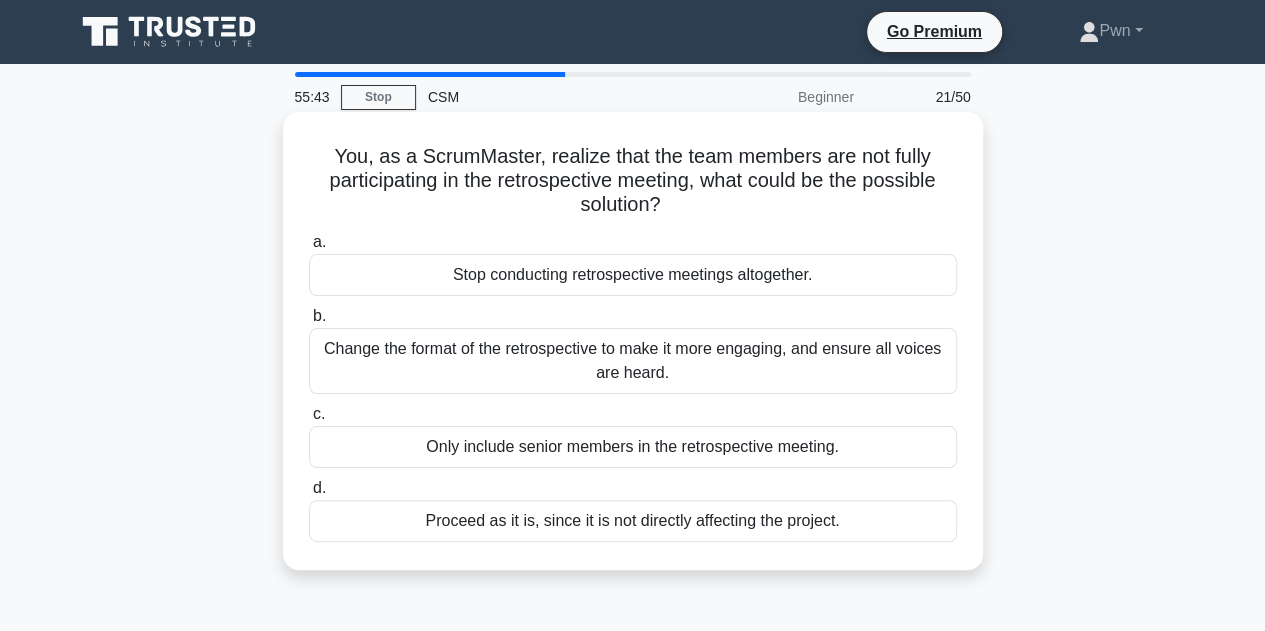 click on "Change the format of the retrospective to make it more engaging, and ensure all voices are heard." at bounding box center [633, 361] 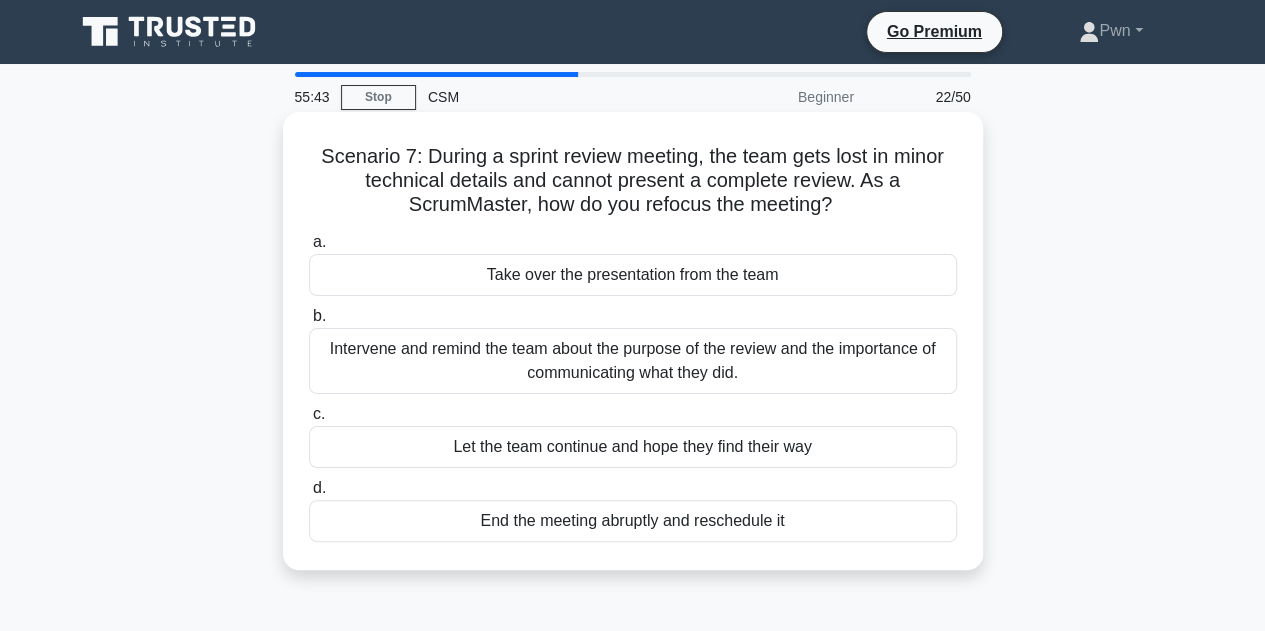 click on "Let the team continue and hope they find their way" at bounding box center (633, 447) 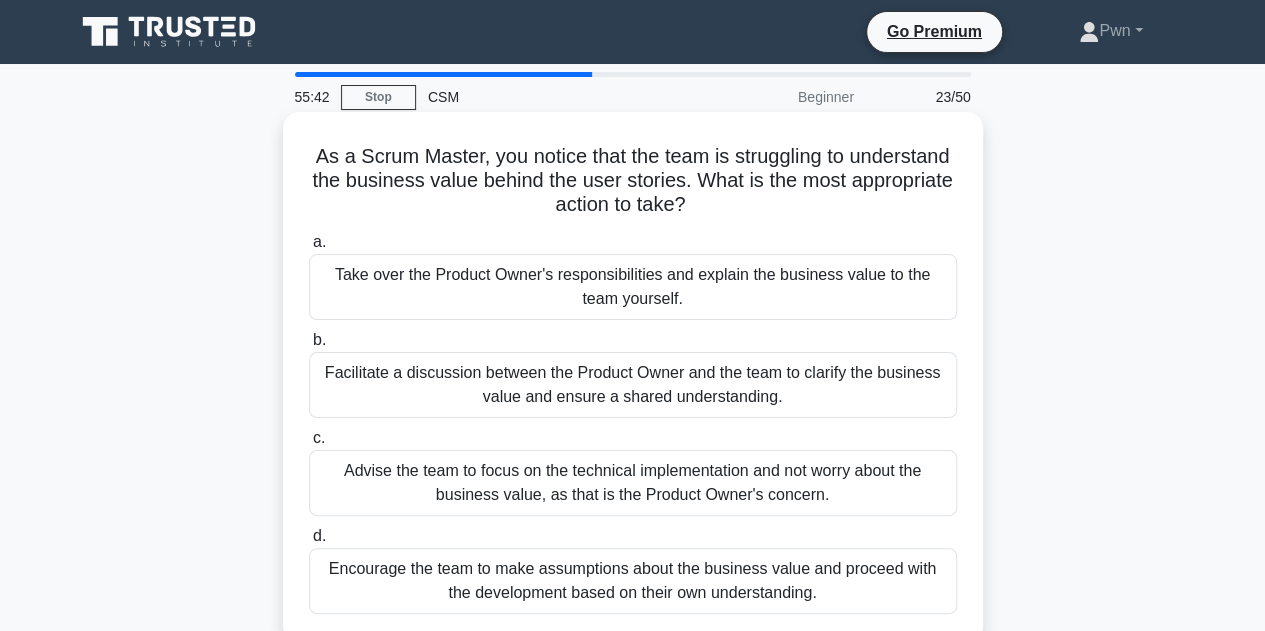 click on "Facilitate a discussion between the Product Owner and the team to clarify the business value and ensure a shared understanding." at bounding box center [633, 385] 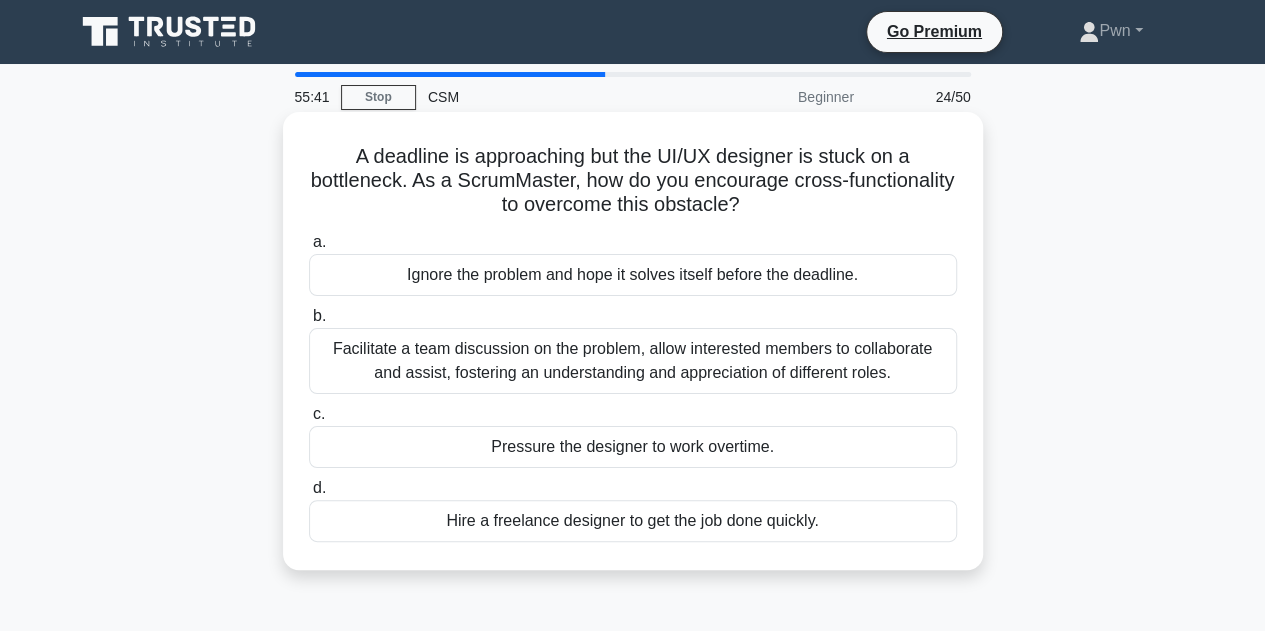 click on "Pressure the designer to work overtime." at bounding box center (633, 447) 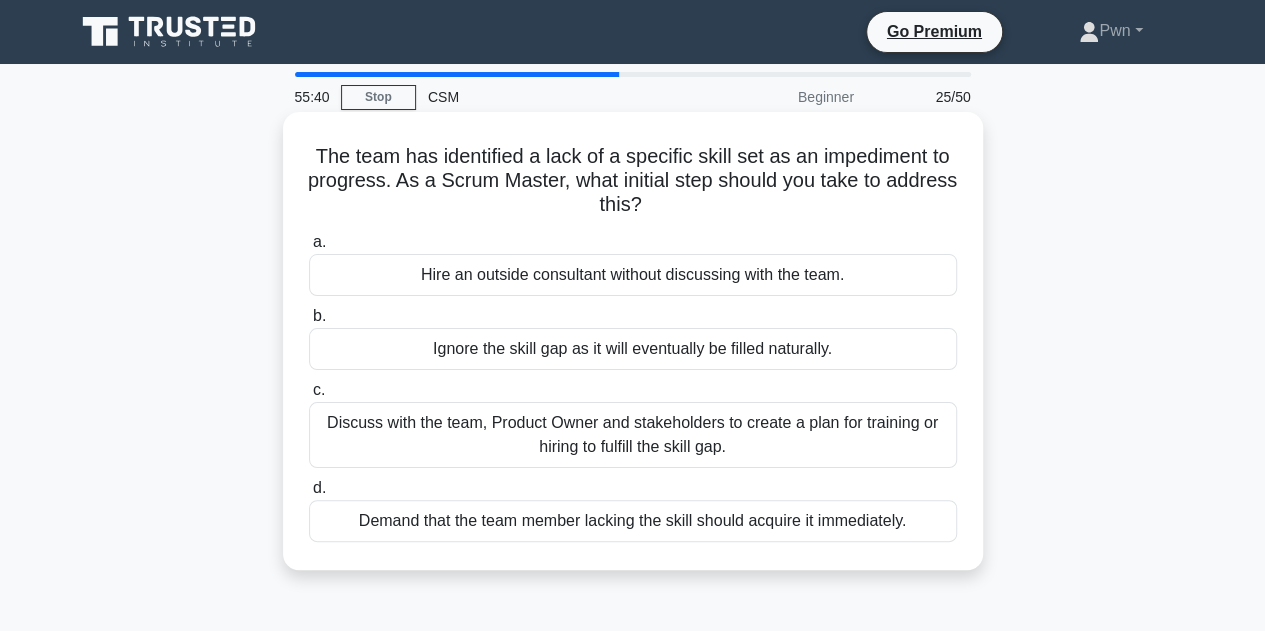 click on "c.
Discuss with the team, Product Owner and stakeholders to create a plan for training or hiring to fulfill the skill gap." at bounding box center (633, 423) 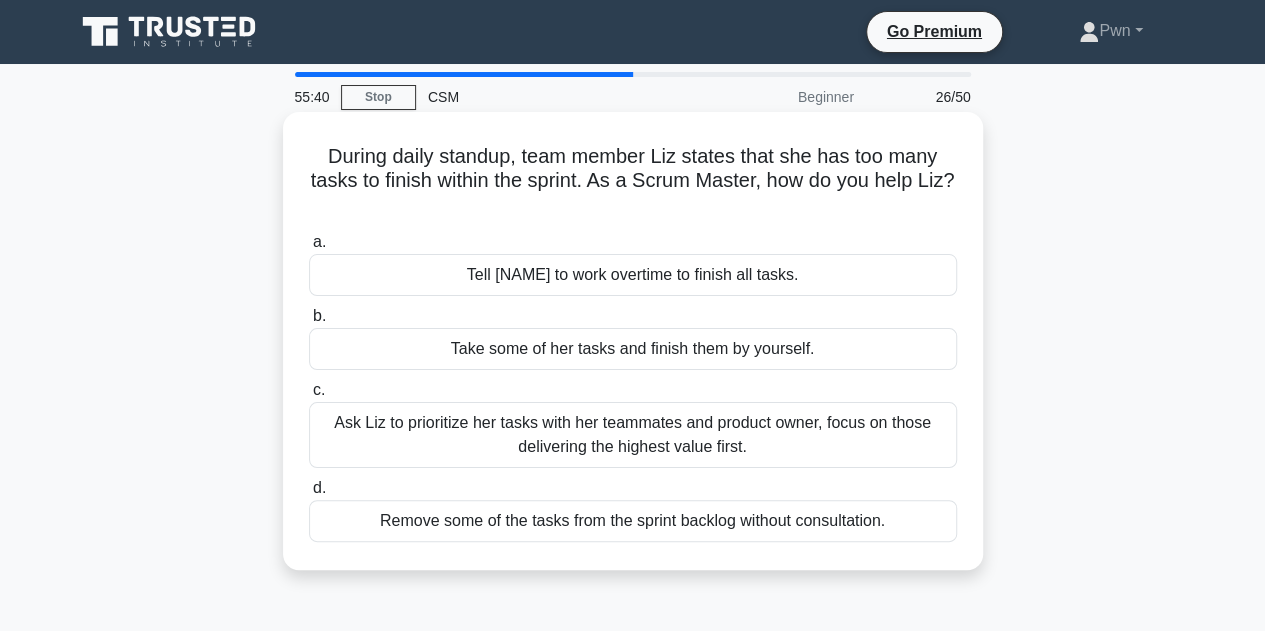 click on "Ask Liz to prioritize her tasks with her teammates and product owner, focus on those delivering the highest value first." at bounding box center [633, 435] 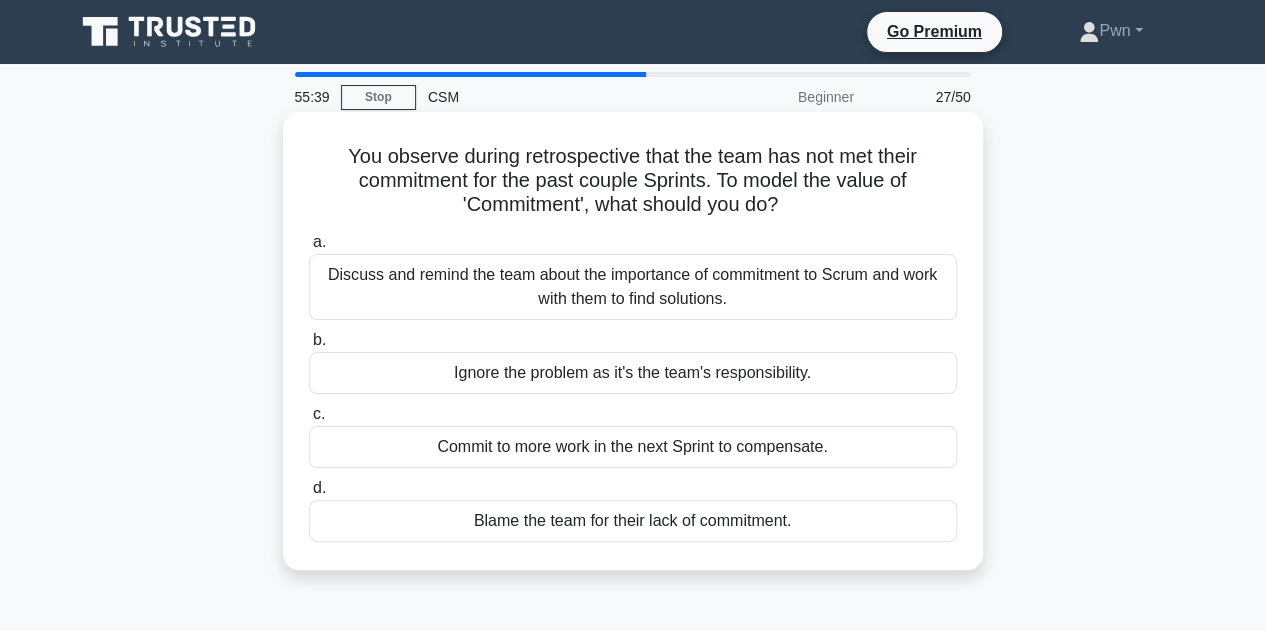 click on "Discuss and remind the team about the importance of commitment to Scrum and work with them to find solutions." at bounding box center [633, 287] 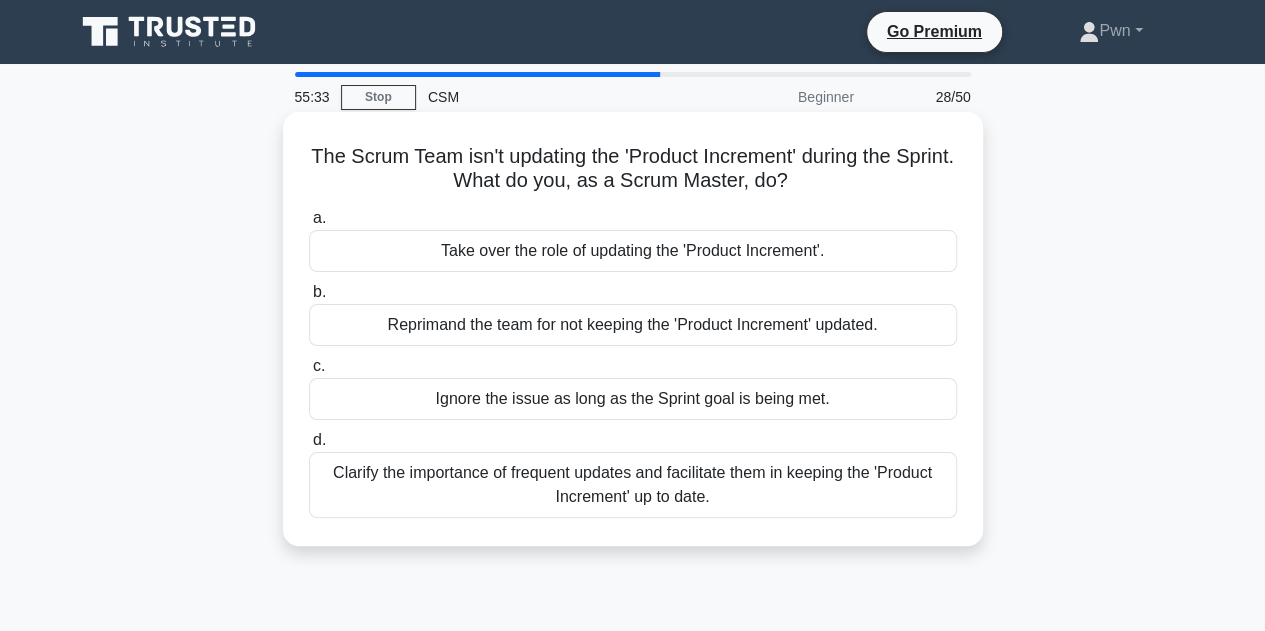 click on "Ignore the issue as long as the Sprint goal is being met." at bounding box center (633, 399) 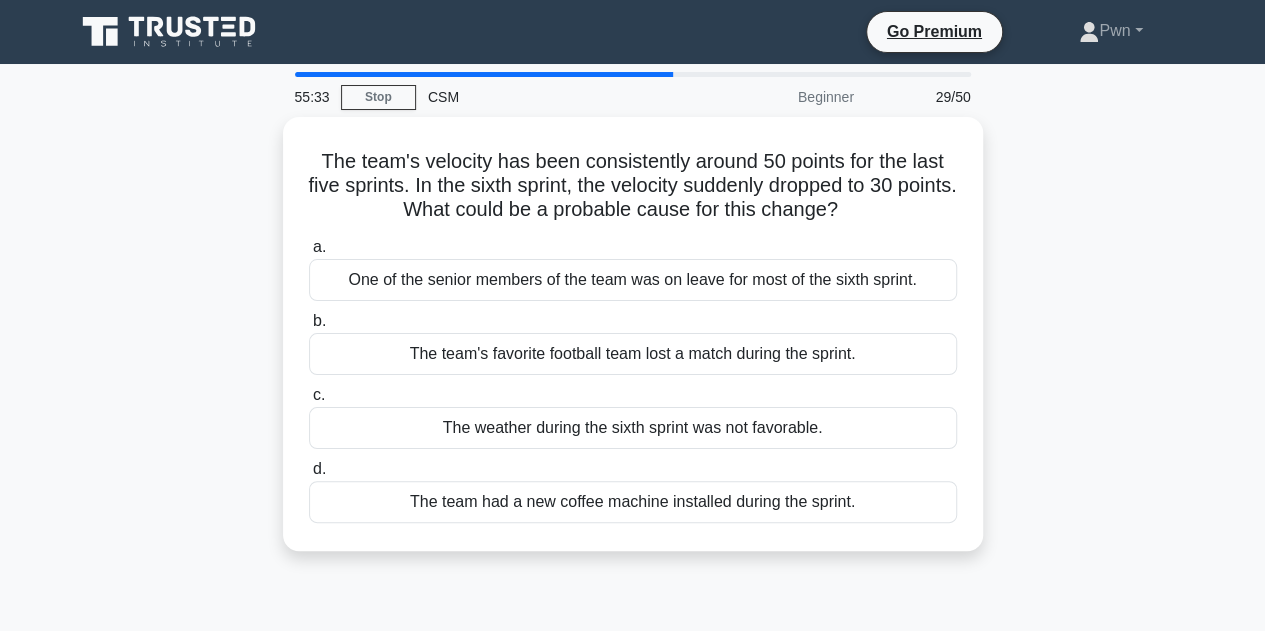 click on "The weather during the sixth sprint was not favorable." at bounding box center (633, 428) 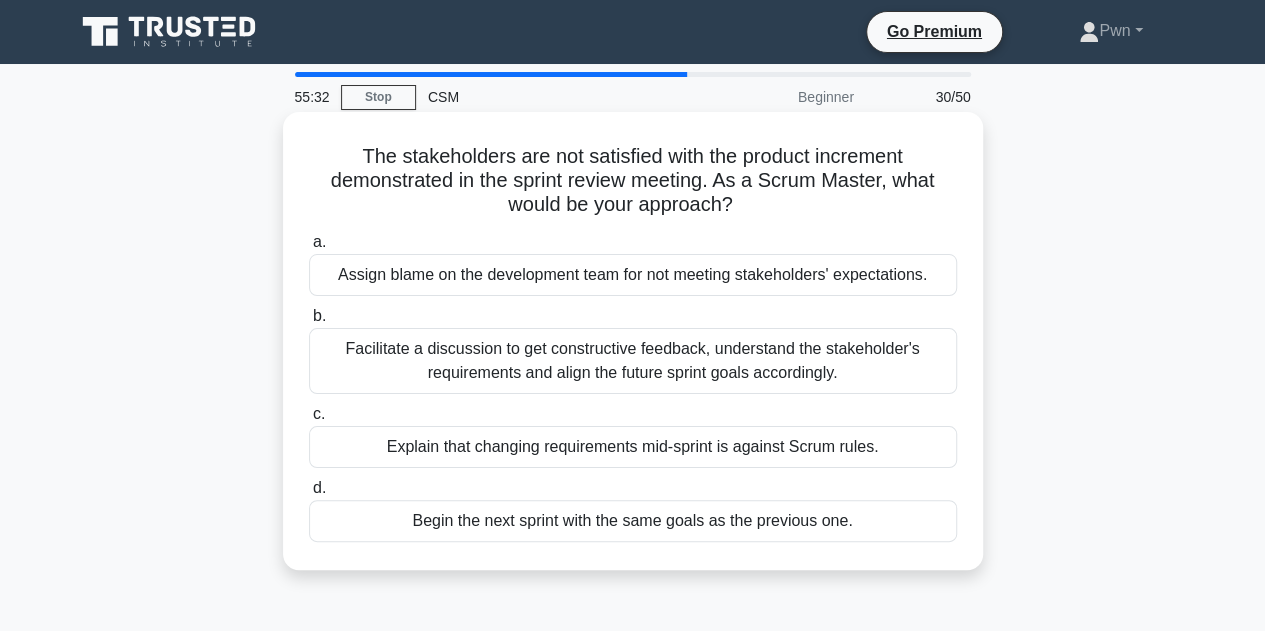 click on "Facilitate a discussion to get constructive feedback, understand the stakeholder's requirements and align the future sprint goals accordingly." at bounding box center [633, 361] 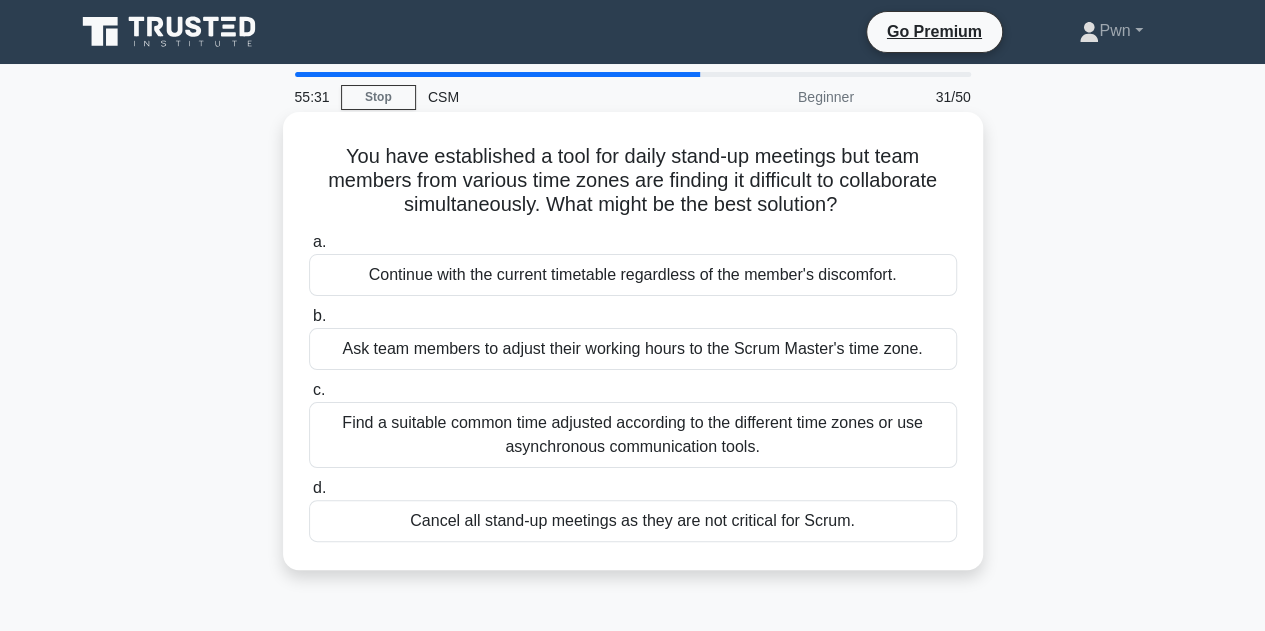 click on "Find a suitable common time adjusted according to the different time zones or use asynchronous communication tools." at bounding box center (633, 435) 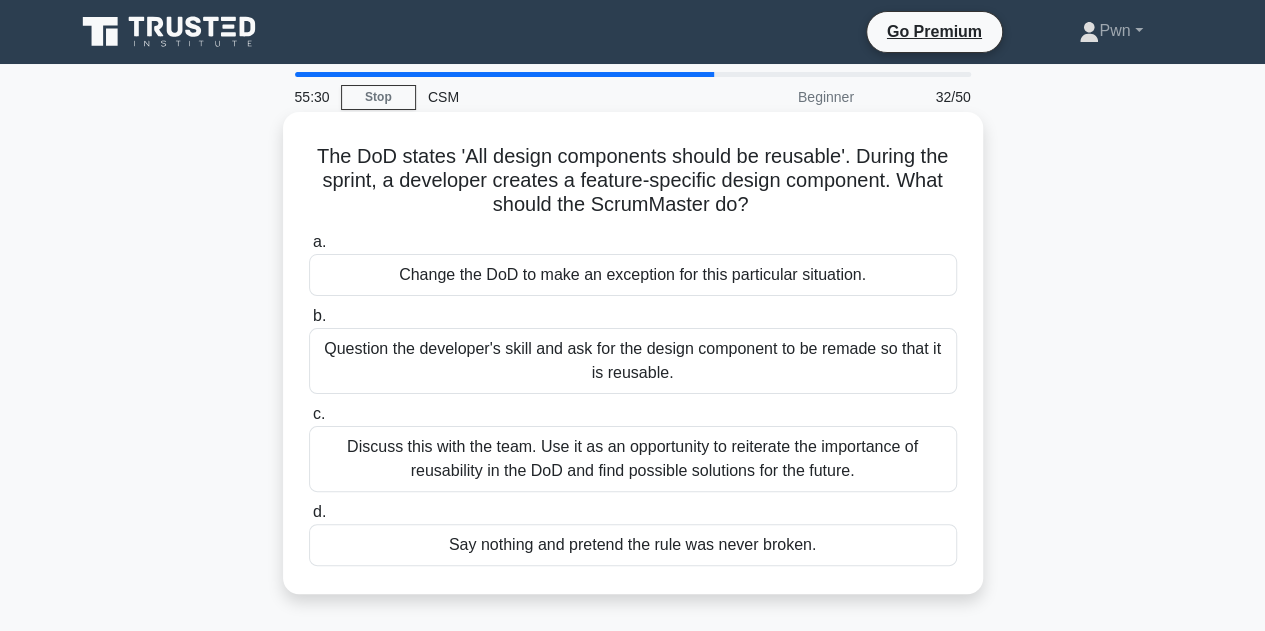 click on "Question the developer's skill and ask for the design component to be remade so that it is reusable." at bounding box center [633, 361] 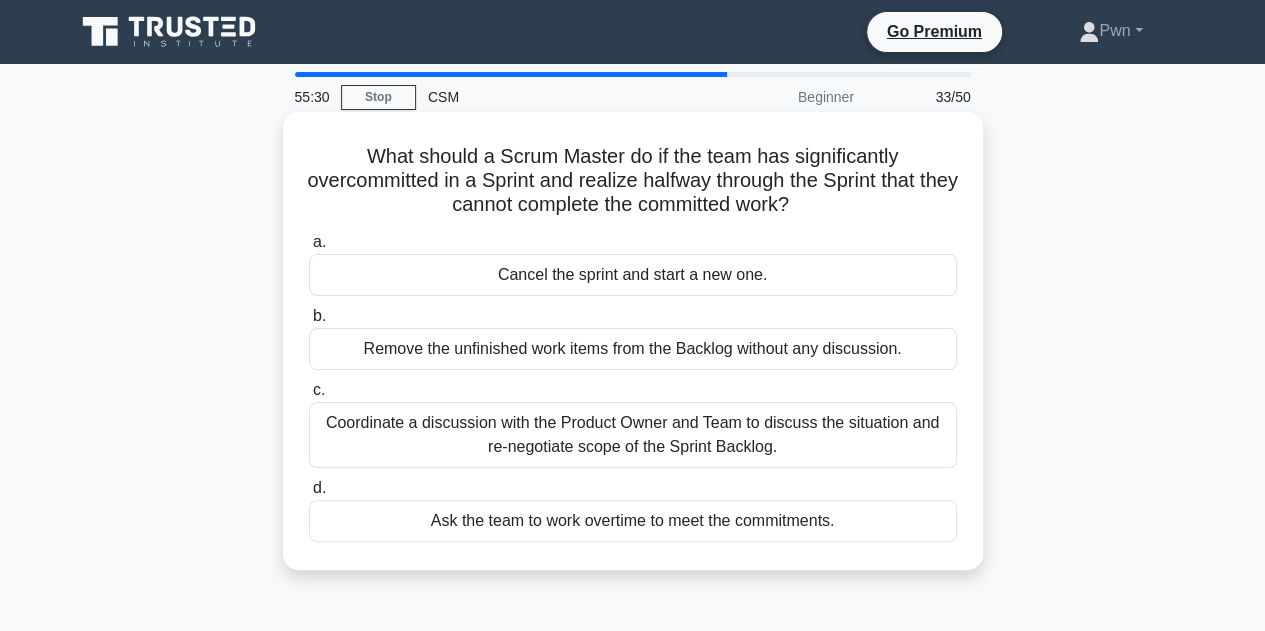 click on "Coordinate a discussion with the Product Owner and Team to discuss the situation and re-negotiate scope of the Sprint Backlog." at bounding box center (633, 435) 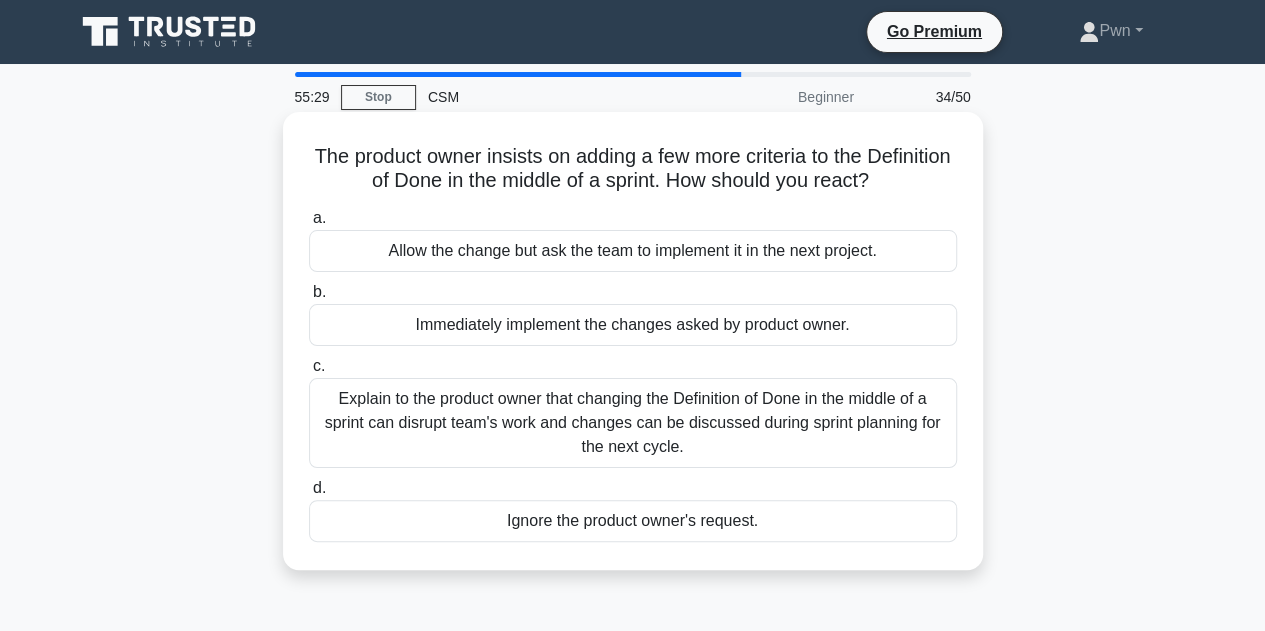 click on "d.
Ignore the product owner's request." at bounding box center (633, 509) 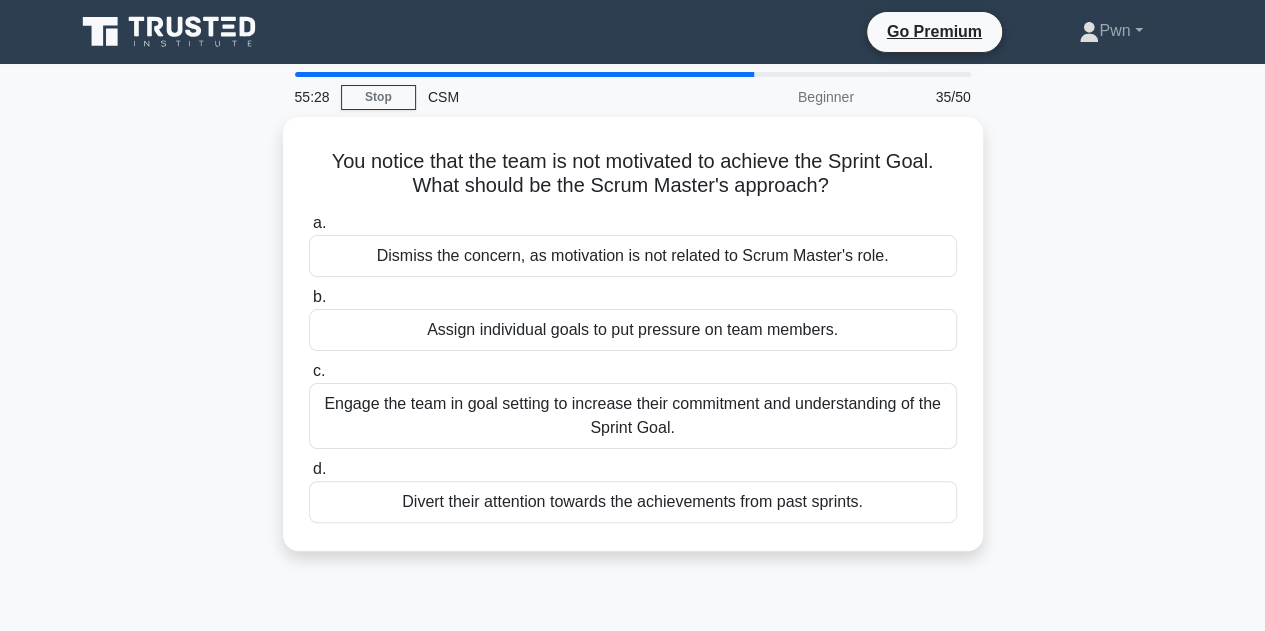 click on "Divert their attention towards the achievements from past sprints." at bounding box center (633, 502) 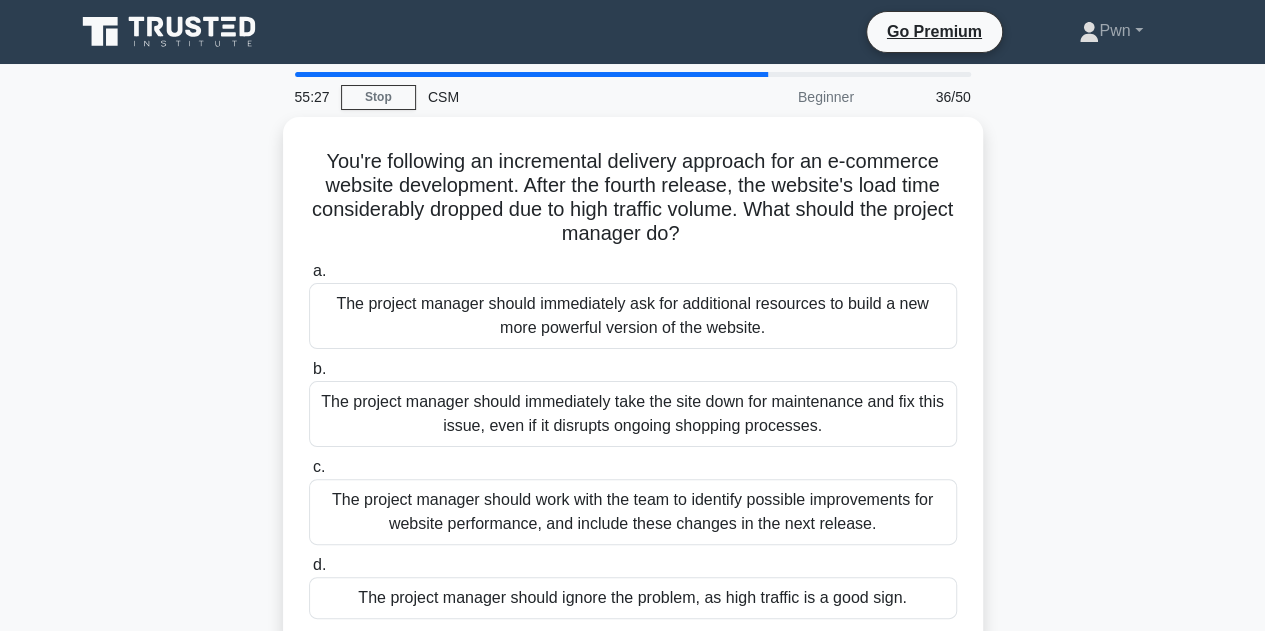 click on "The project manager should work with the team to identify possible improvements for website performance, and include these changes in the next release." at bounding box center (633, 512) 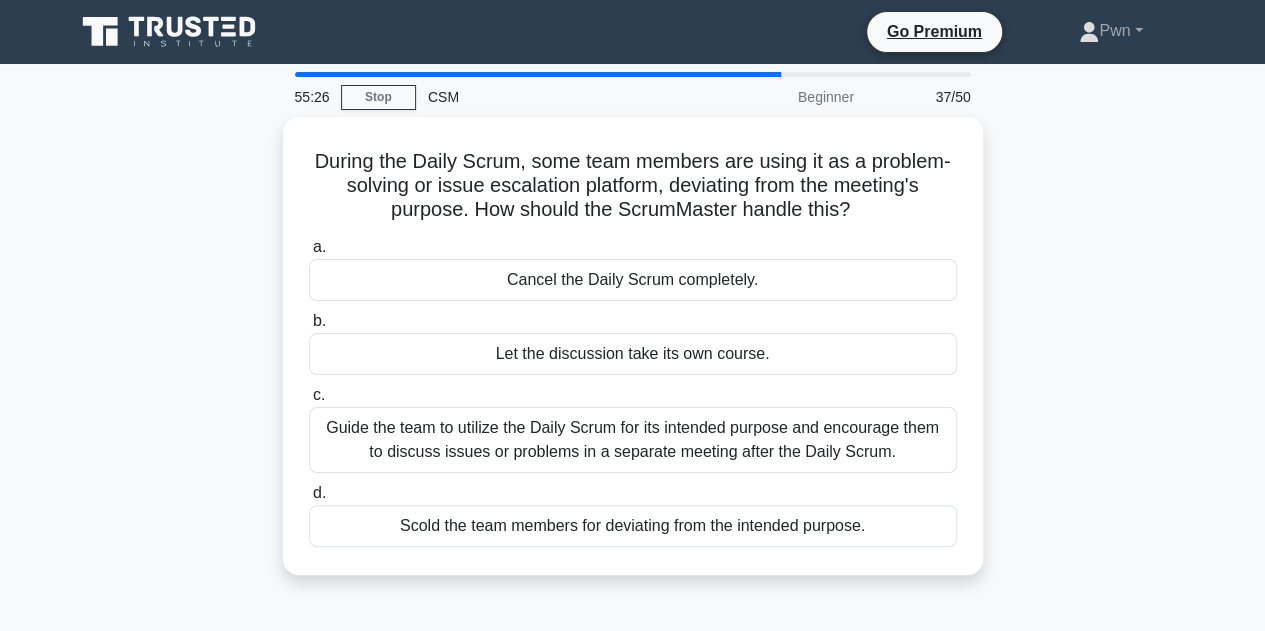 click on "d. Scold the team members for deviating from the intended purpose." at bounding box center (633, 514) 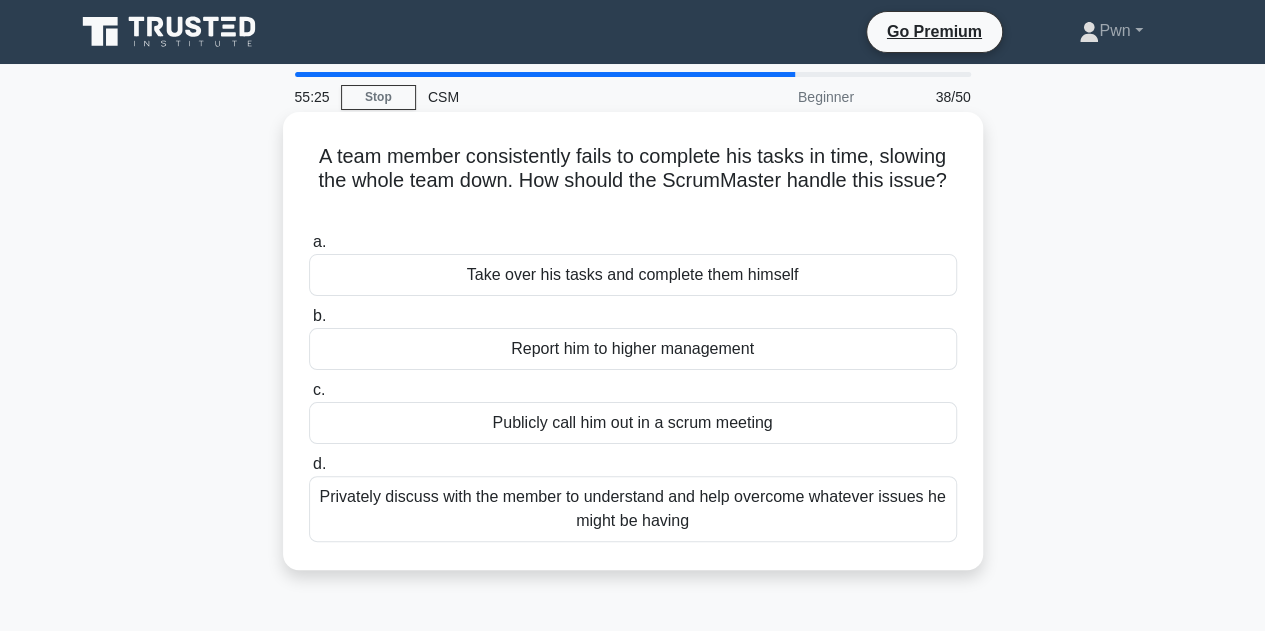 click on "d. Privately discuss with the member to understand and help overcome whatever issues he might be having" at bounding box center [633, 497] 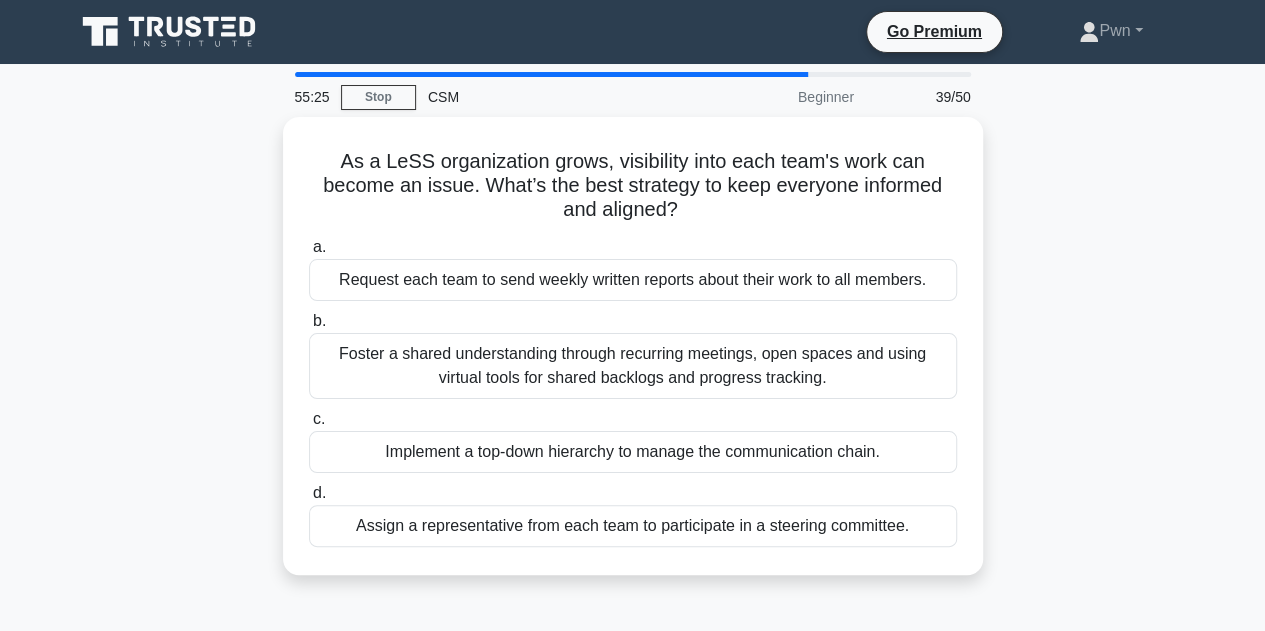 click on "Implement a top-down hierarchy to manage the communication chain." at bounding box center [633, 452] 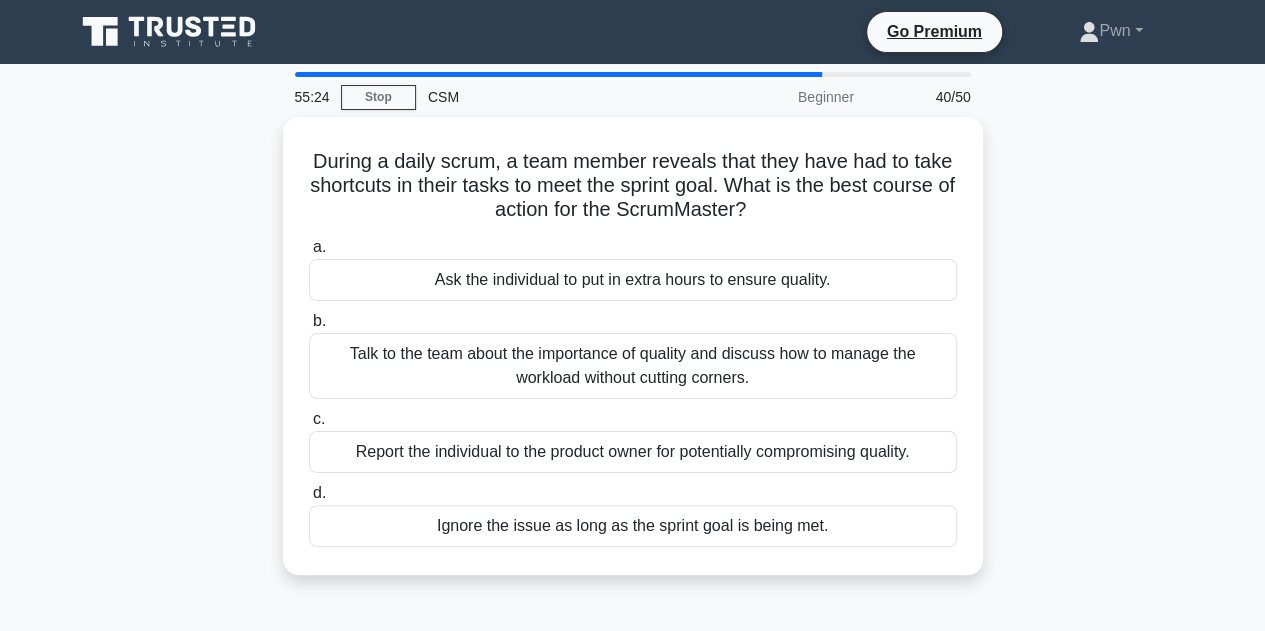 click on "Report the individual to the product owner for potentially compromising quality." at bounding box center (633, 452) 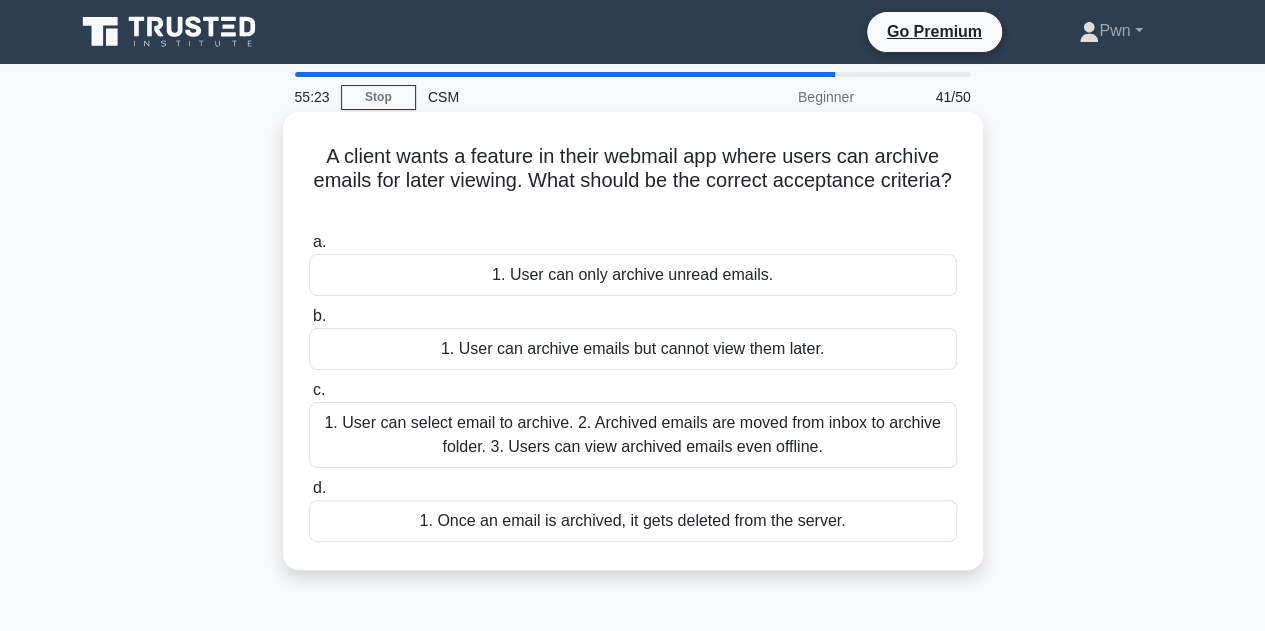click on "1. User can select email to archive. 2. Archived emails are moved from inbox to archive folder. 3. Users can view archived emails even offline." at bounding box center [633, 435] 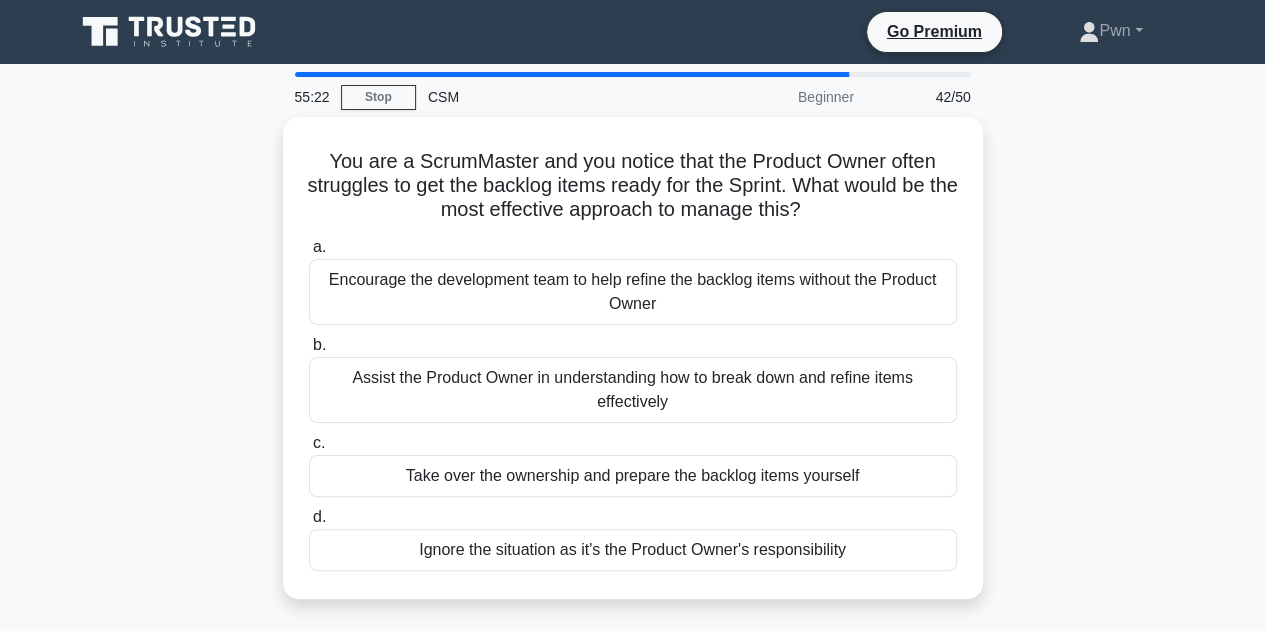 click on "Take over the ownership and prepare the backlog items yourself" at bounding box center (633, 476) 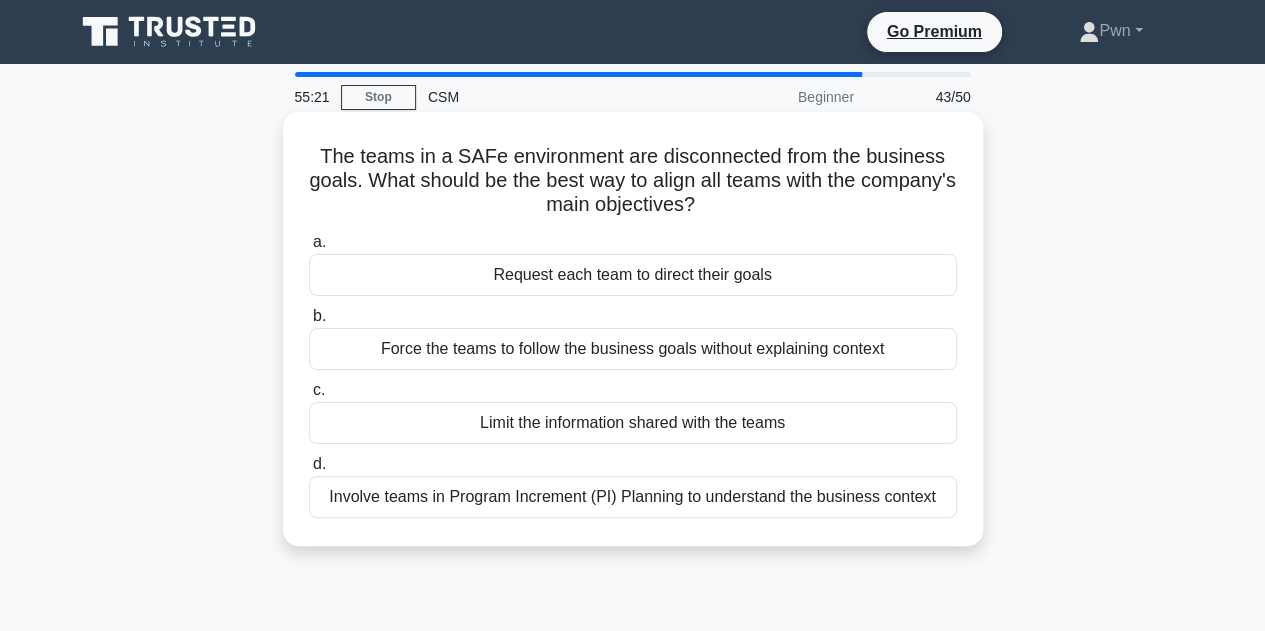 click on "d. Involve teams in Program Increment (PI) Planning to understand the business context" at bounding box center (633, 485) 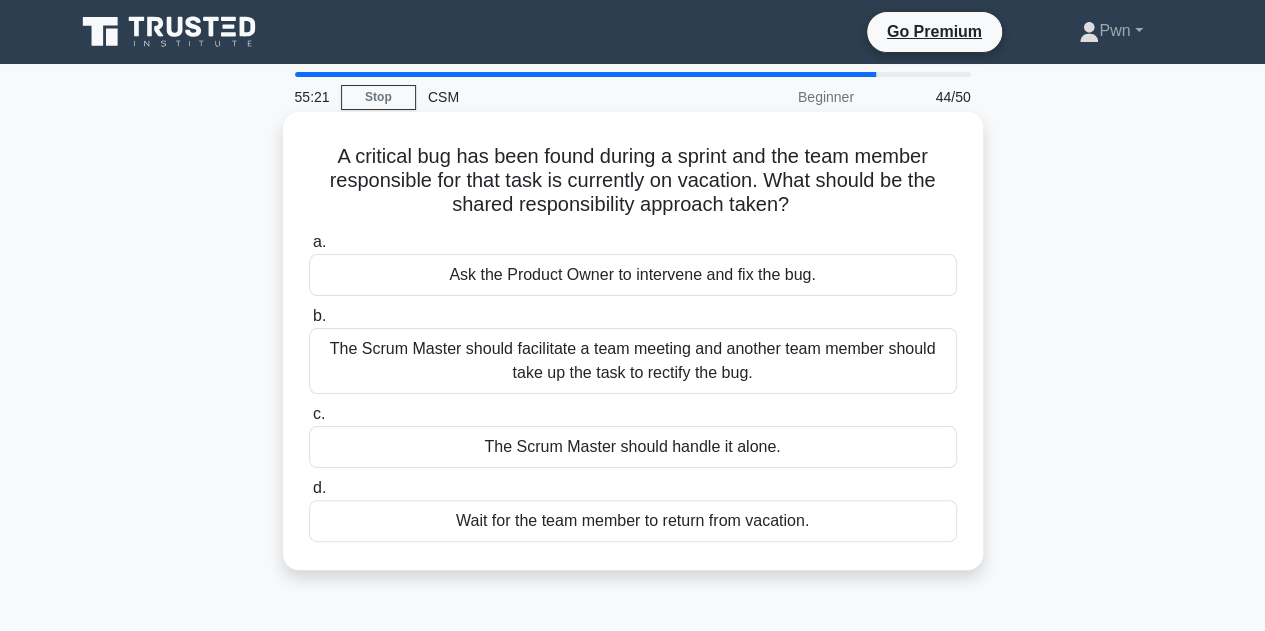 click on "The Scrum Master should facilitate a team meeting and another team member should take up the task to rectify the bug." at bounding box center [633, 361] 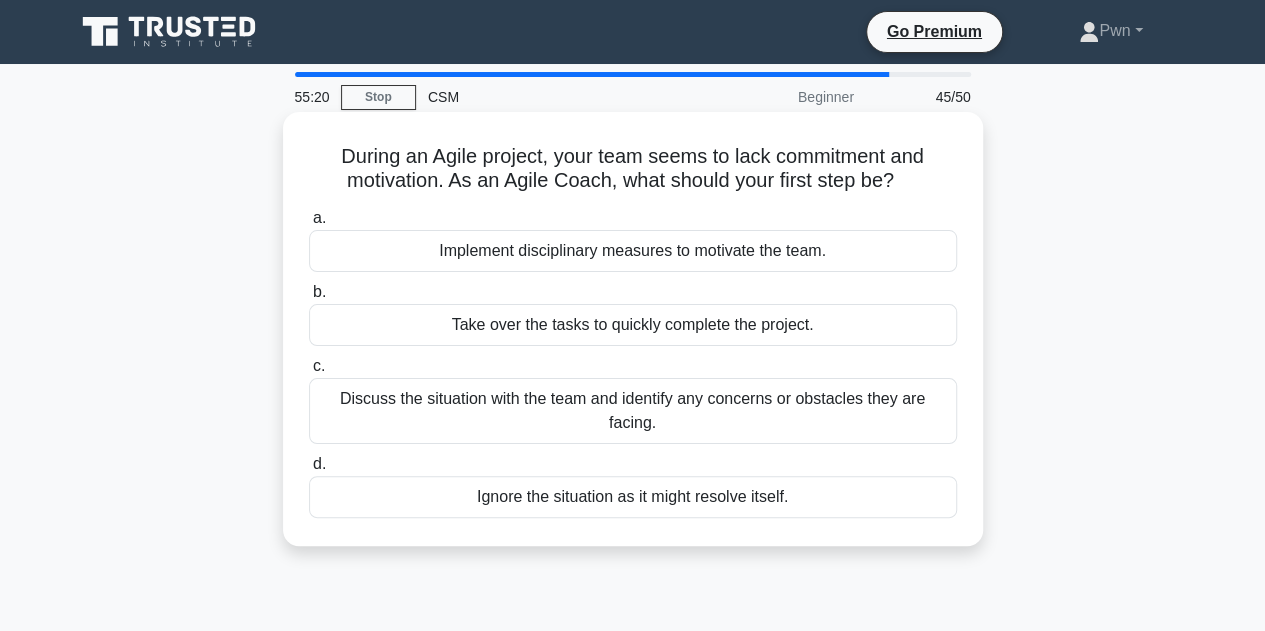 click on "Discuss the situation with the team and identify any concerns or obstacles they are facing." at bounding box center (633, 411) 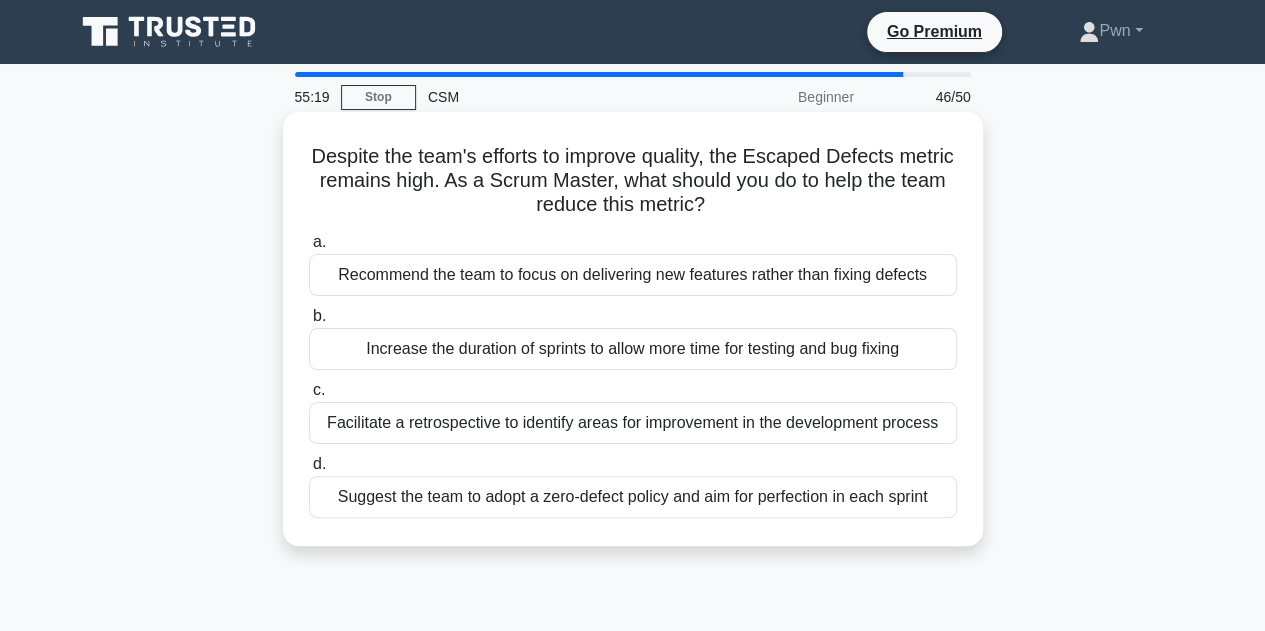 click on "Suggest the team to adopt a zero-defect policy and aim for perfection in each sprint" at bounding box center [633, 497] 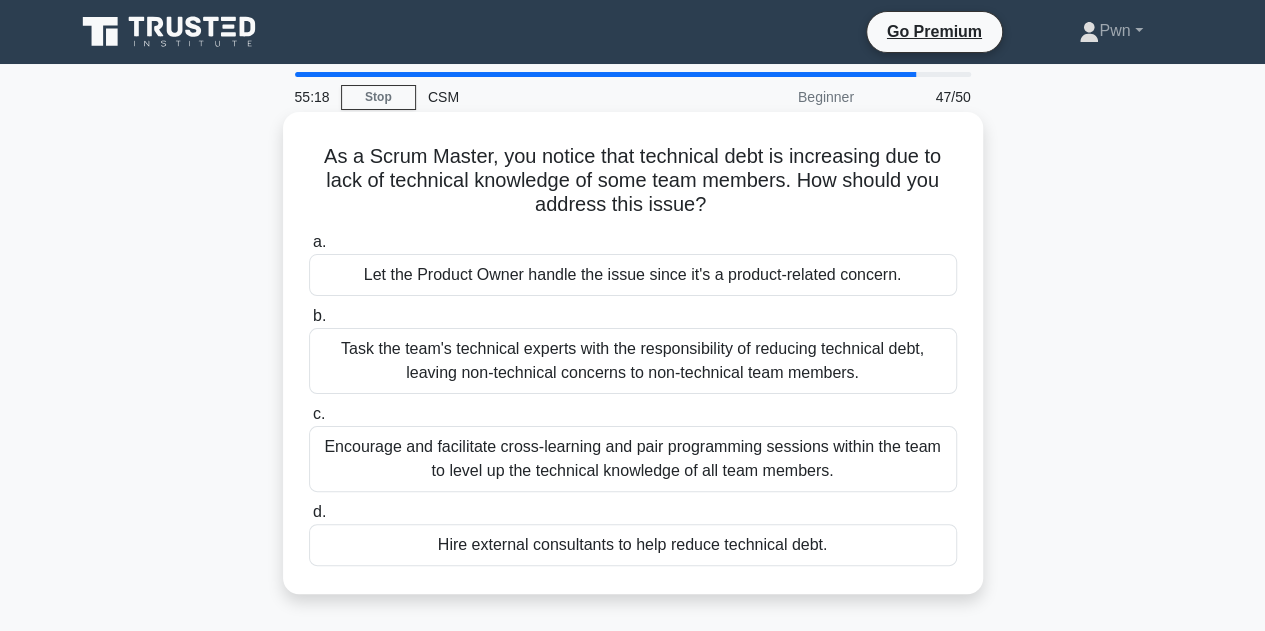 click on "Task the team's technical experts with the responsibility of reducing technical debt, leaving non-technical concerns to non-technical team members." at bounding box center (633, 361) 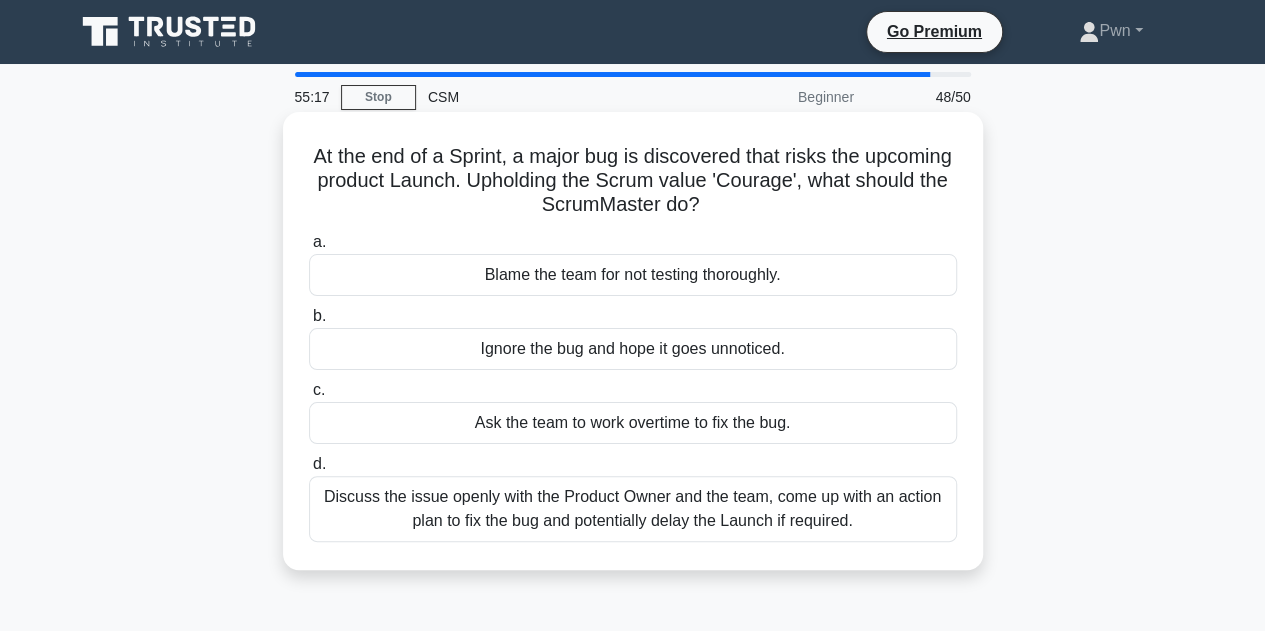 click on "d.
Discuss the issue openly with the Product Owner and the team, come up with an action plan to fix the bug and potentially delay the Launch if required." at bounding box center [633, 497] 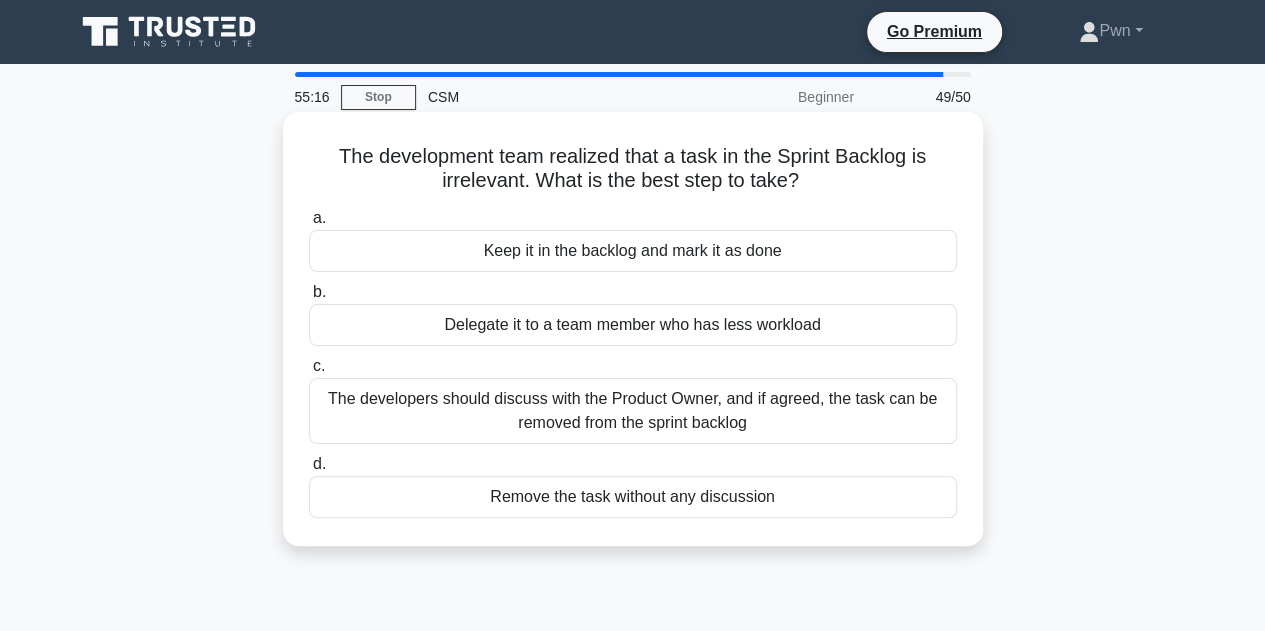 click on "a. Keep it in the backlog and mark it as done b. Delegate it to a team member who has less workload c." at bounding box center [633, 362] 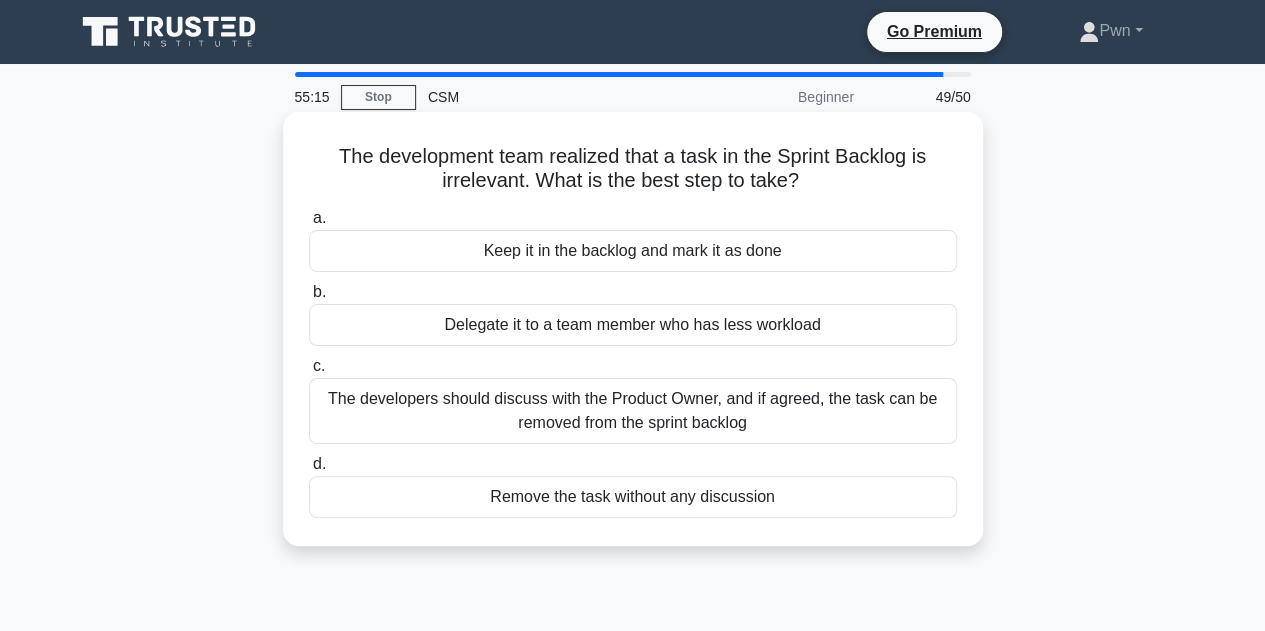 click on "The developers should discuss with the Product Owner, and if agreed, the task can be removed from the sprint backlog" at bounding box center (633, 411) 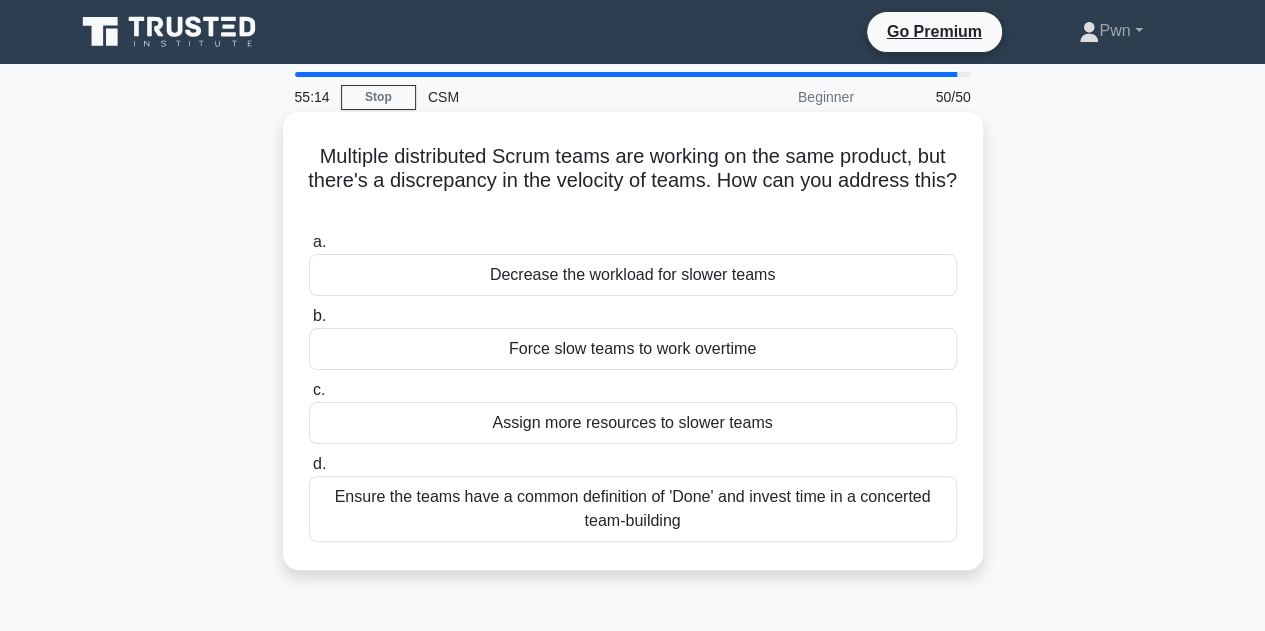 click on "c.
Assign more resources to slower teams" at bounding box center (633, 411) 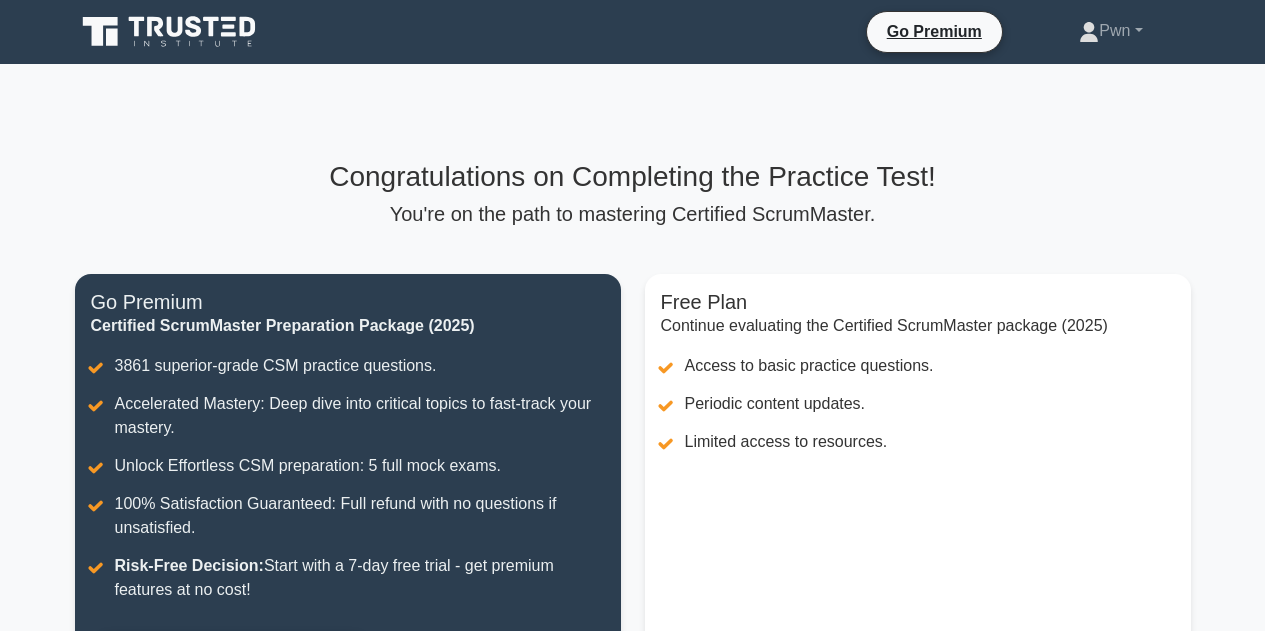 scroll, scrollTop: 0, scrollLeft: 0, axis: both 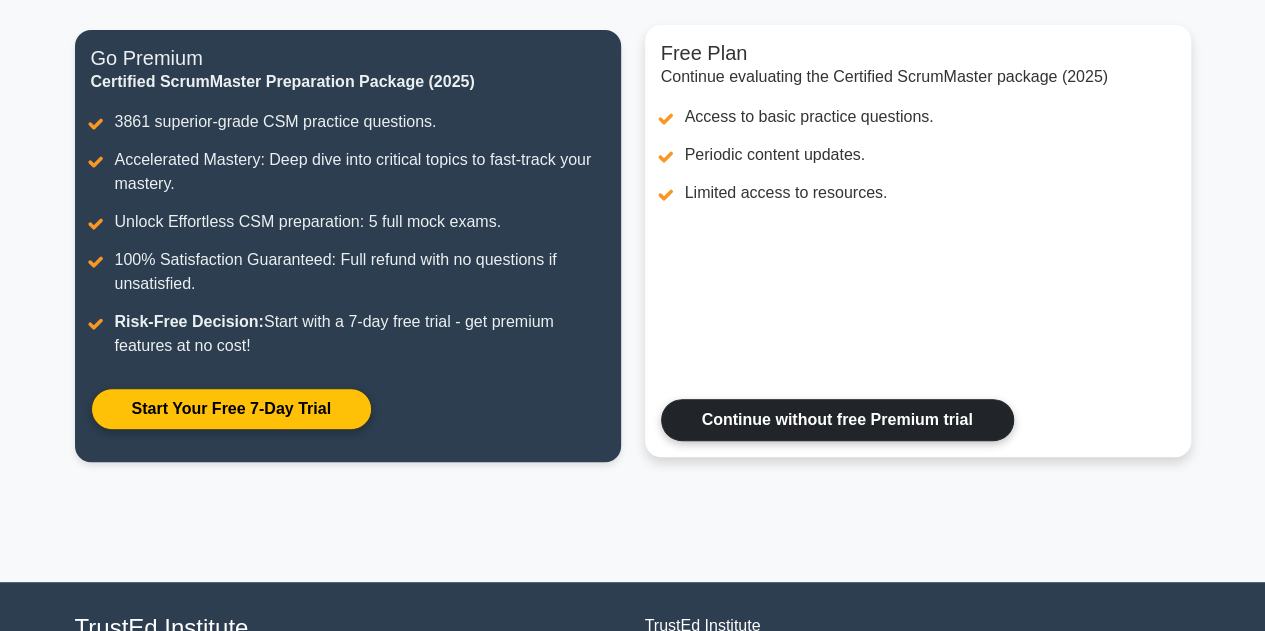 click on "Continue without free Premium trial" at bounding box center [837, 420] 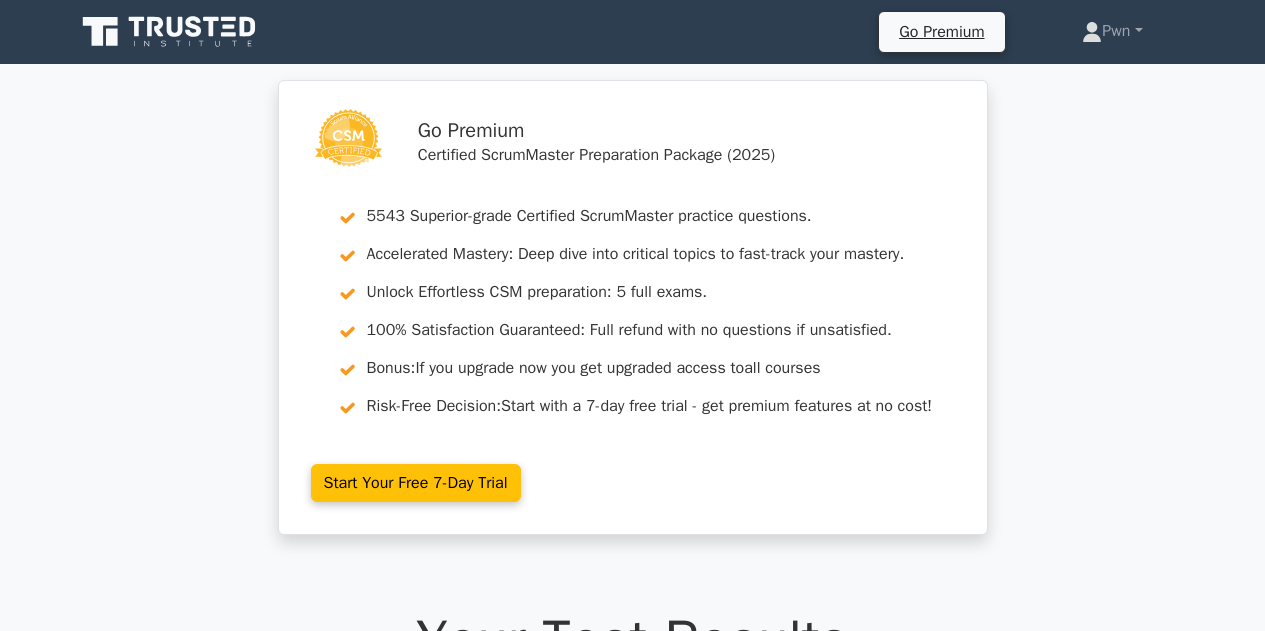 scroll, scrollTop: 0, scrollLeft: 0, axis: both 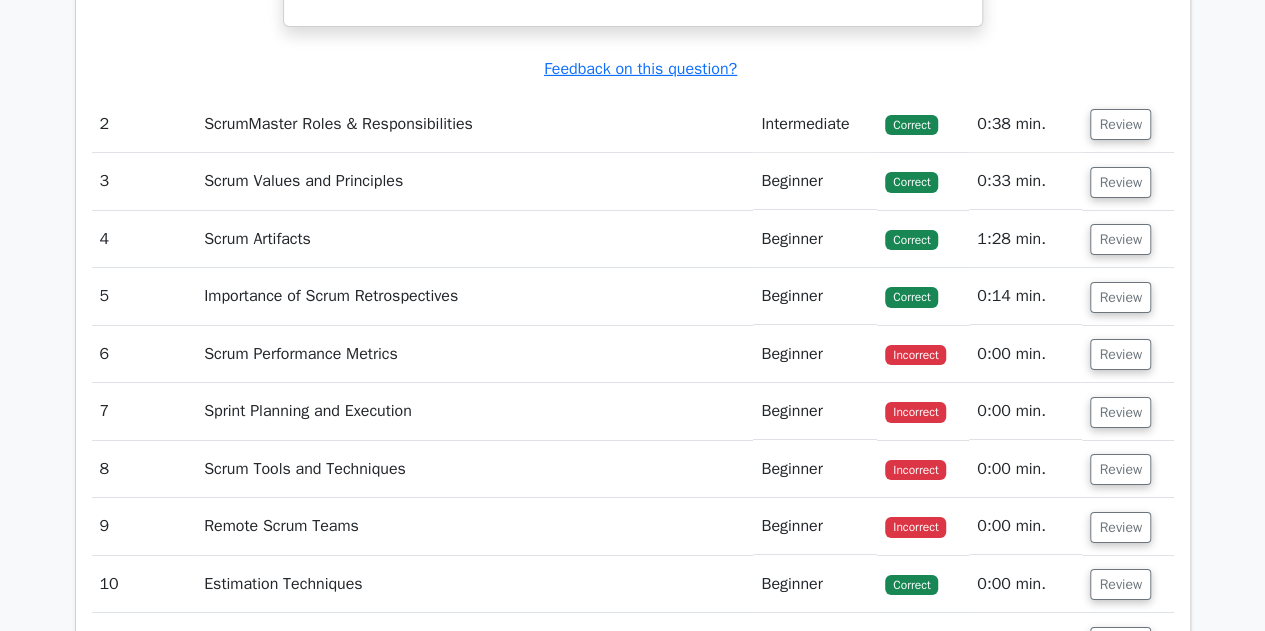 click on "Scrum Performance Metrics" at bounding box center [474, 354] 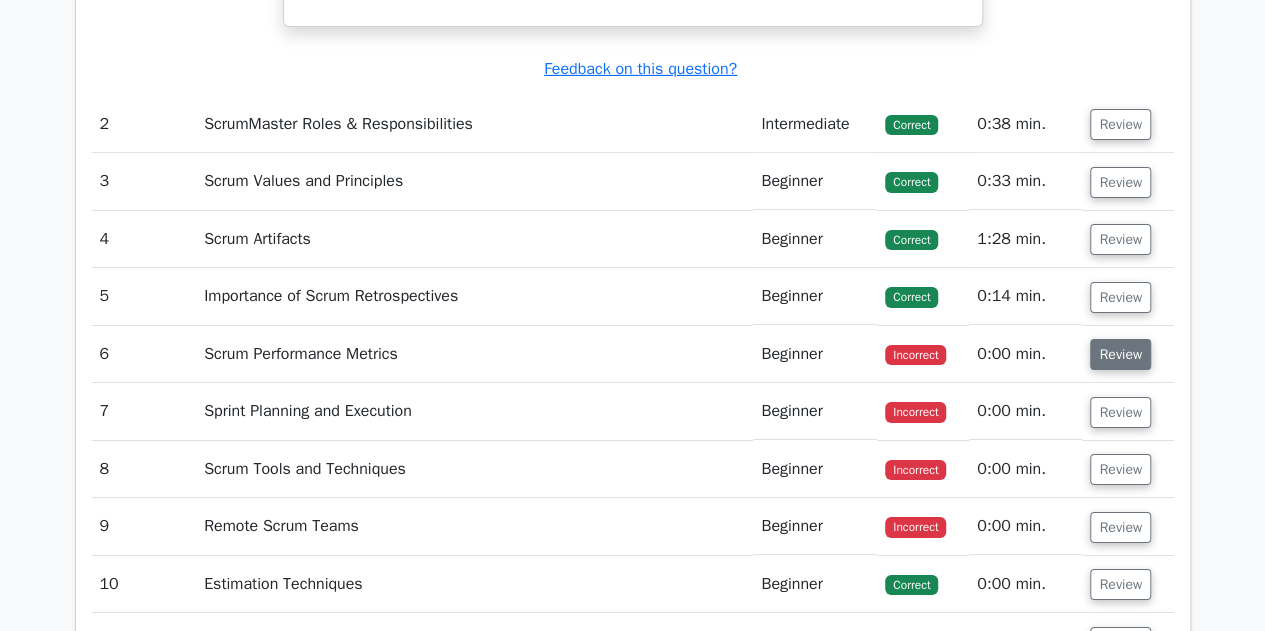 click on "Review" at bounding box center (1120, 354) 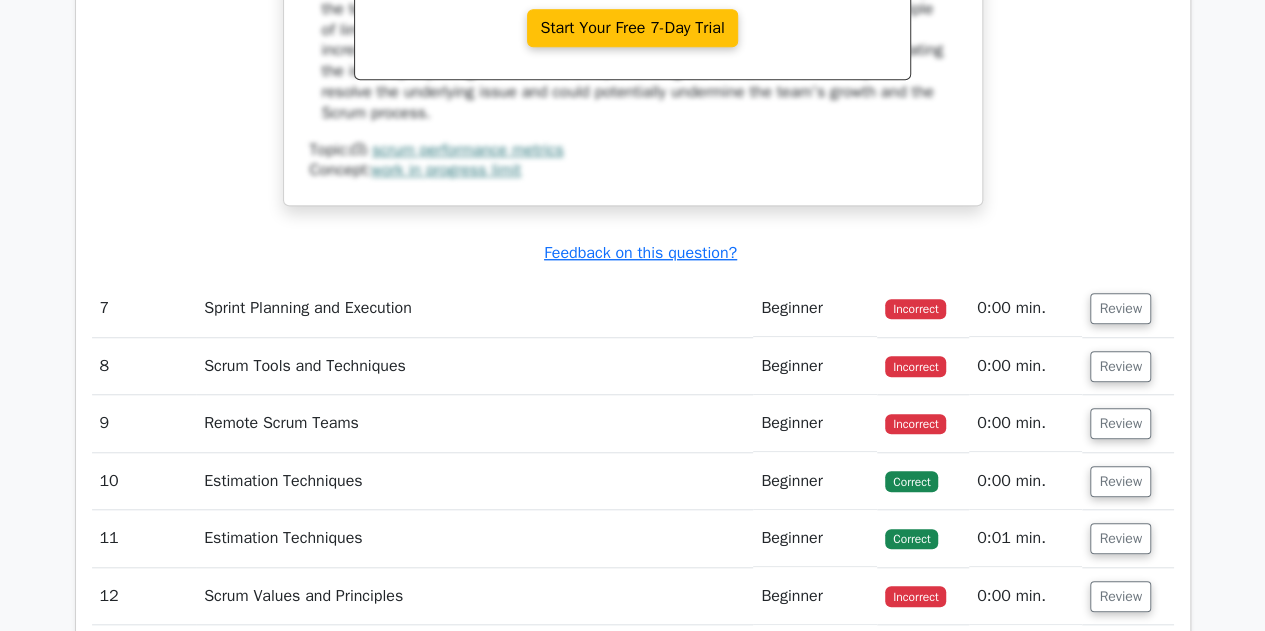 scroll, scrollTop: 4420, scrollLeft: 0, axis: vertical 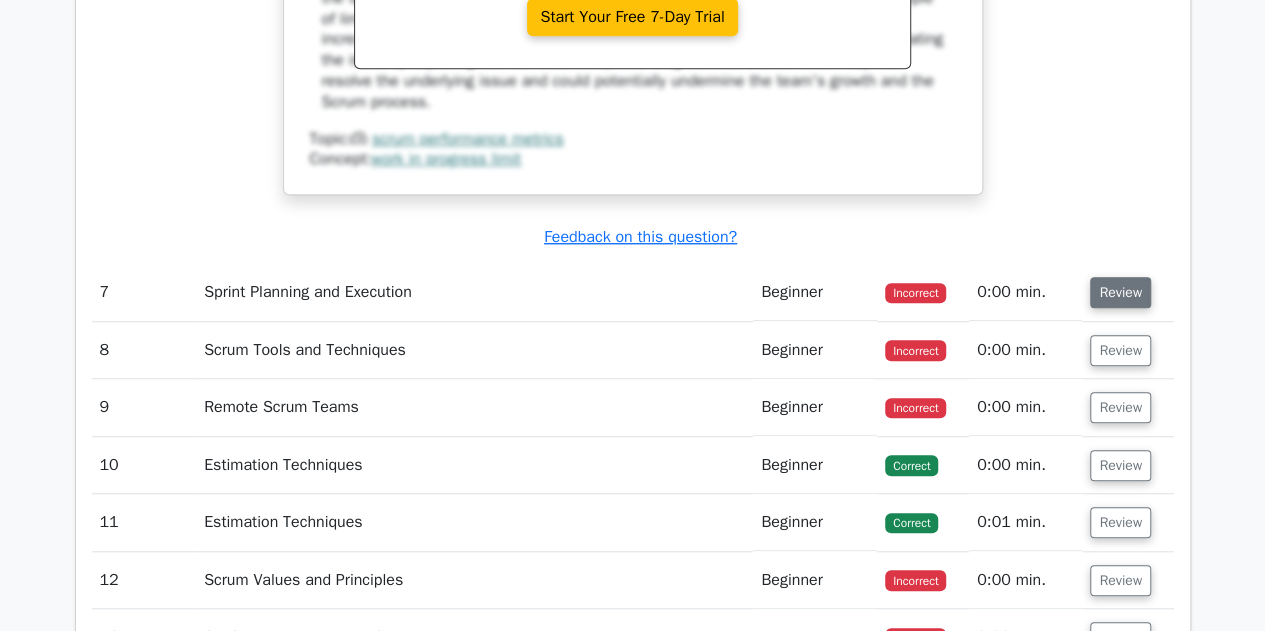 click on "Review" at bounding box center [1120, 292] 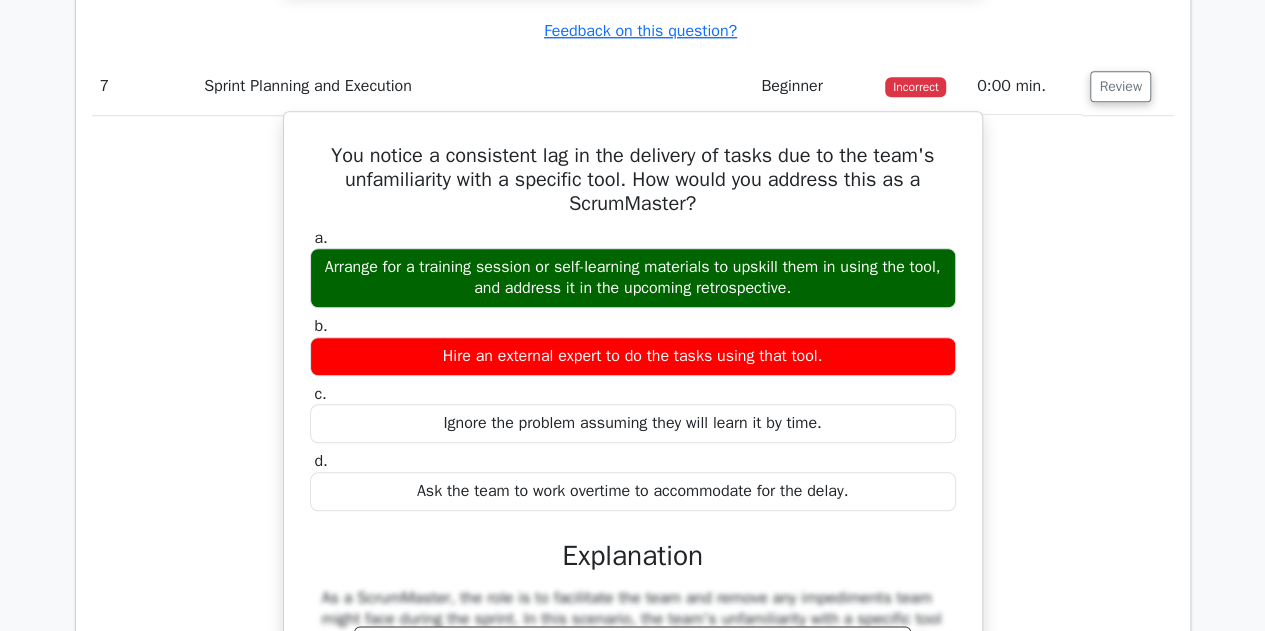 scroll, scrollTop: 4614, scrollLeft: 0, axis: vertical 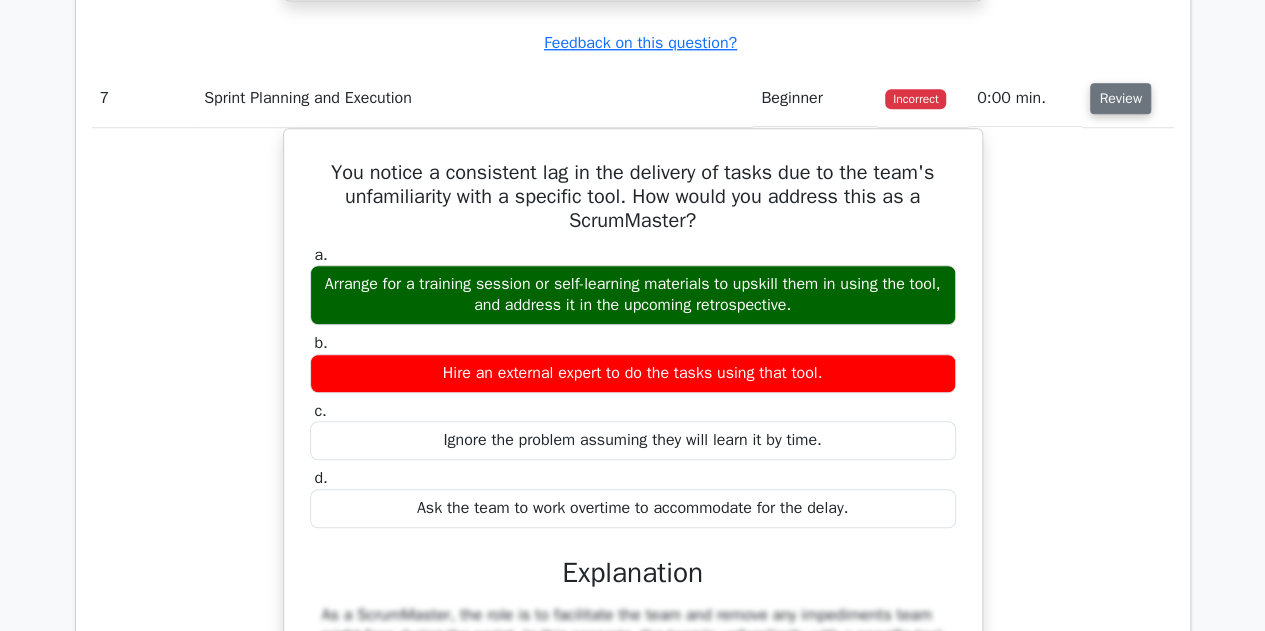 click on "Review" at bounding box center [1120, 98] 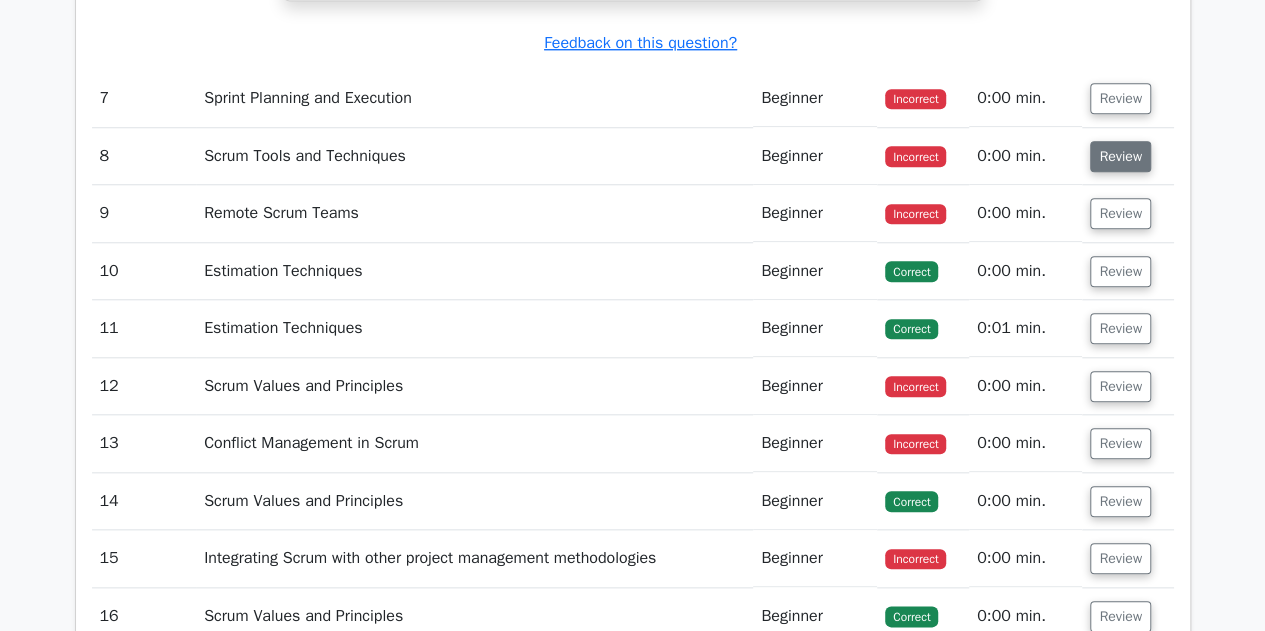 click on "Review" at bounding box center [1120, 156] 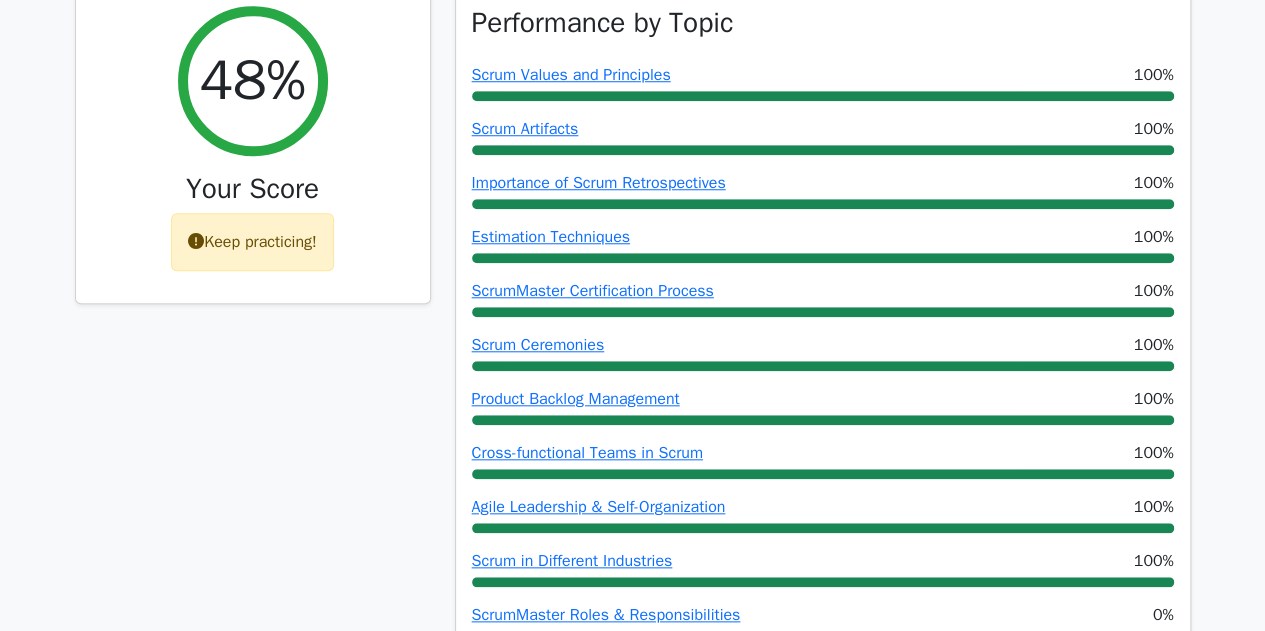 scroll, scrollTop: 780, scrollLeft: 0, axis: vertical 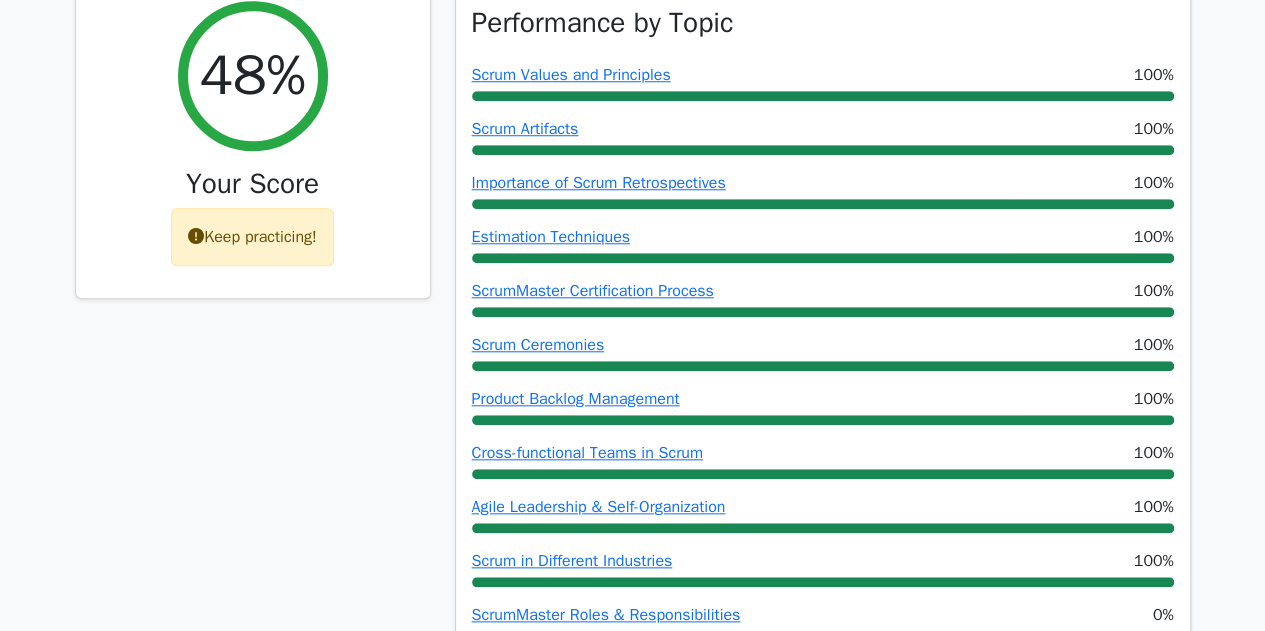 click at bounding box center (196, 236) 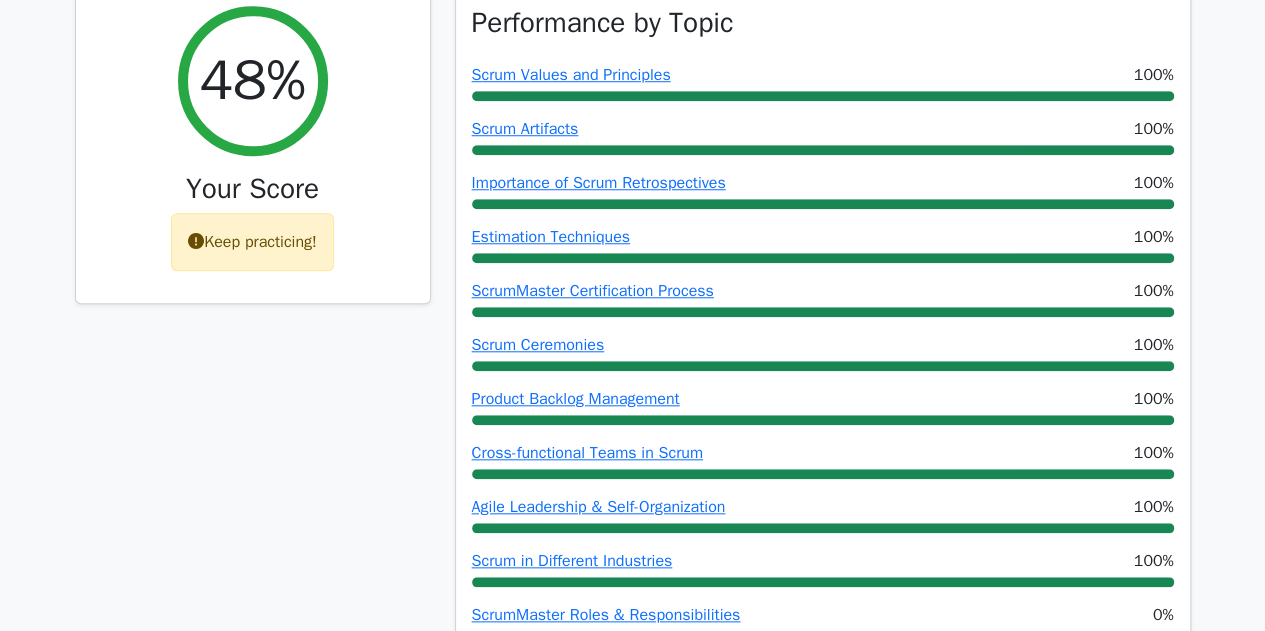 click on "48%
Your Score
Keep practicing!" at bounding box center [253, 668] 